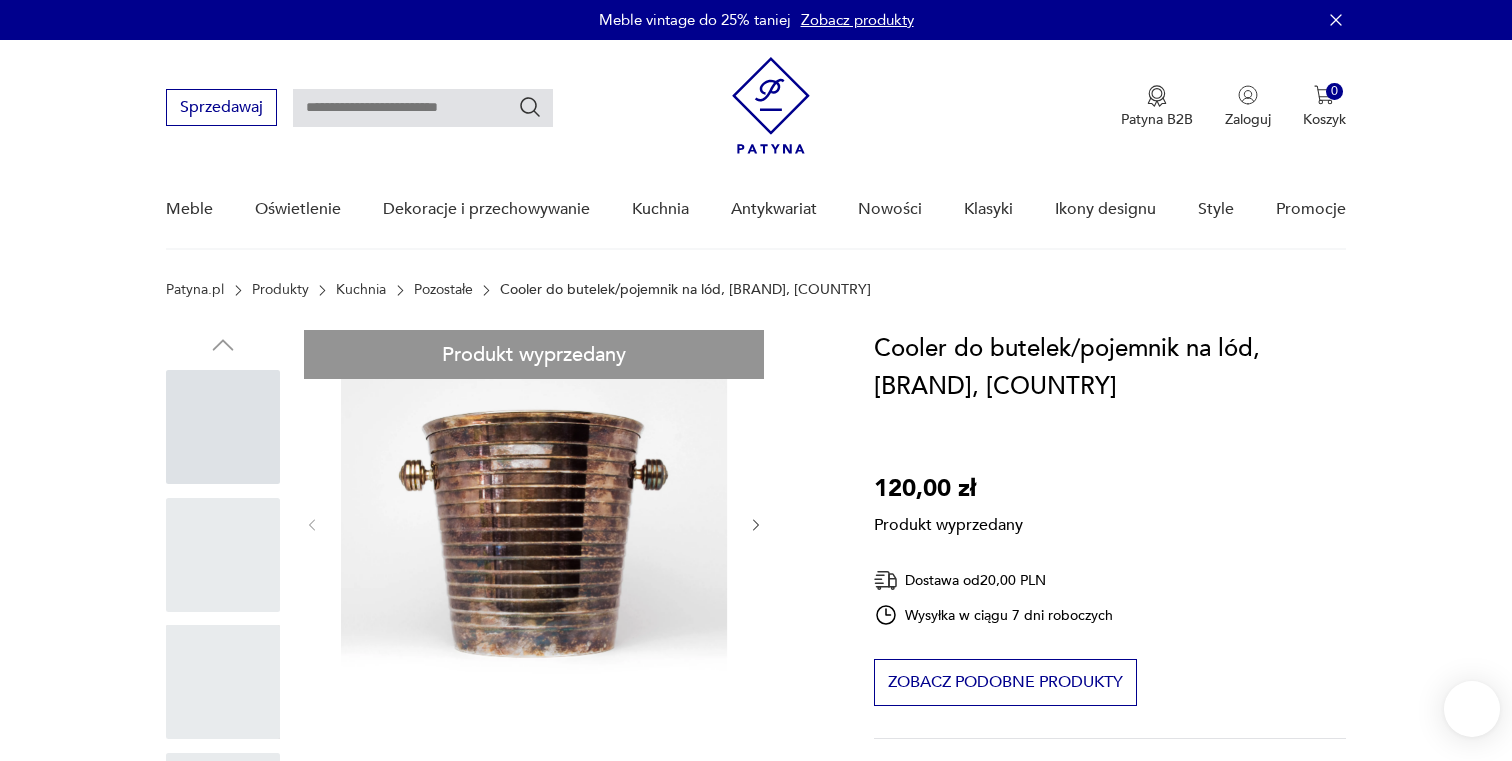 scroll, scrollTop: 0, scrollLeft: 0, axis: both 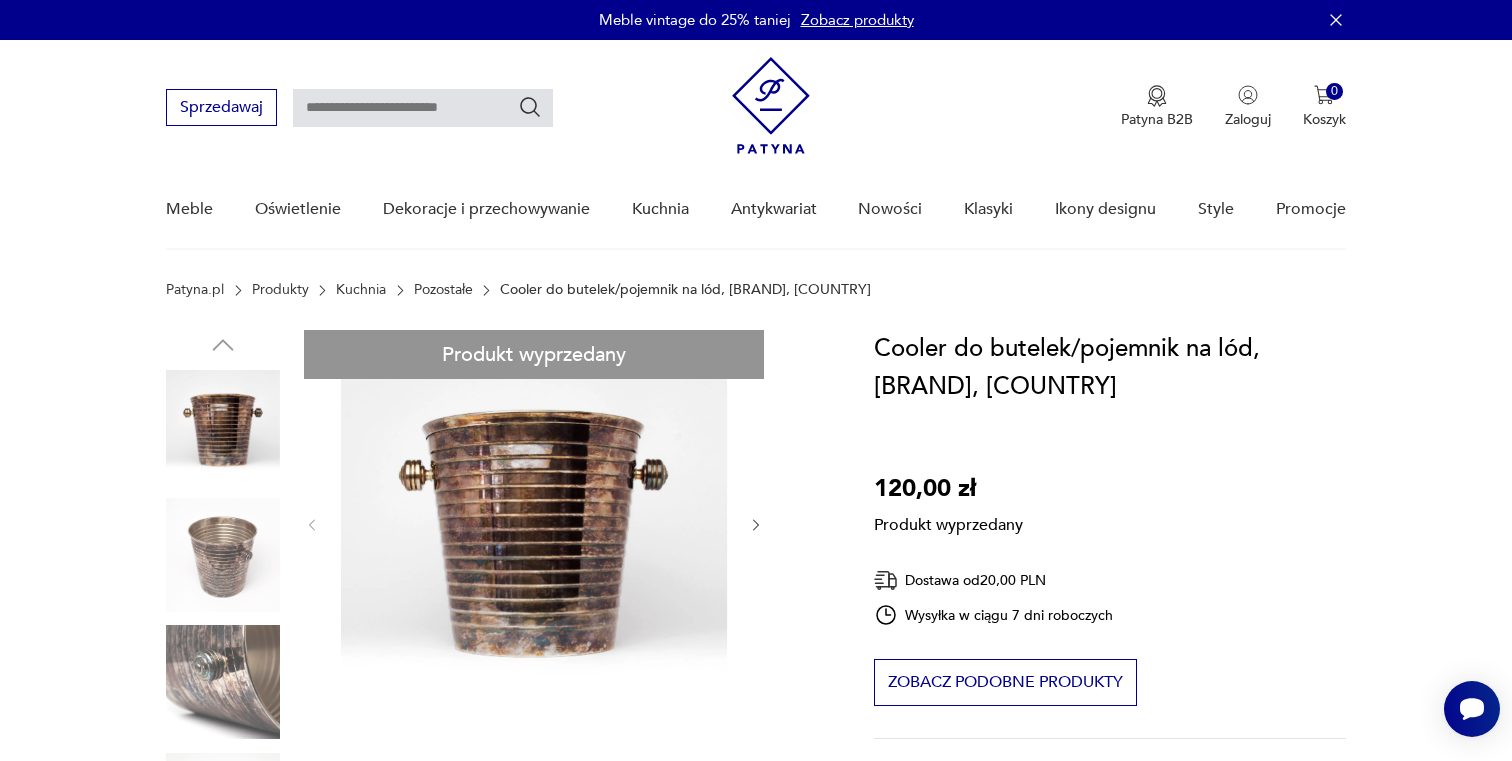click at bounding box center (423, 108) 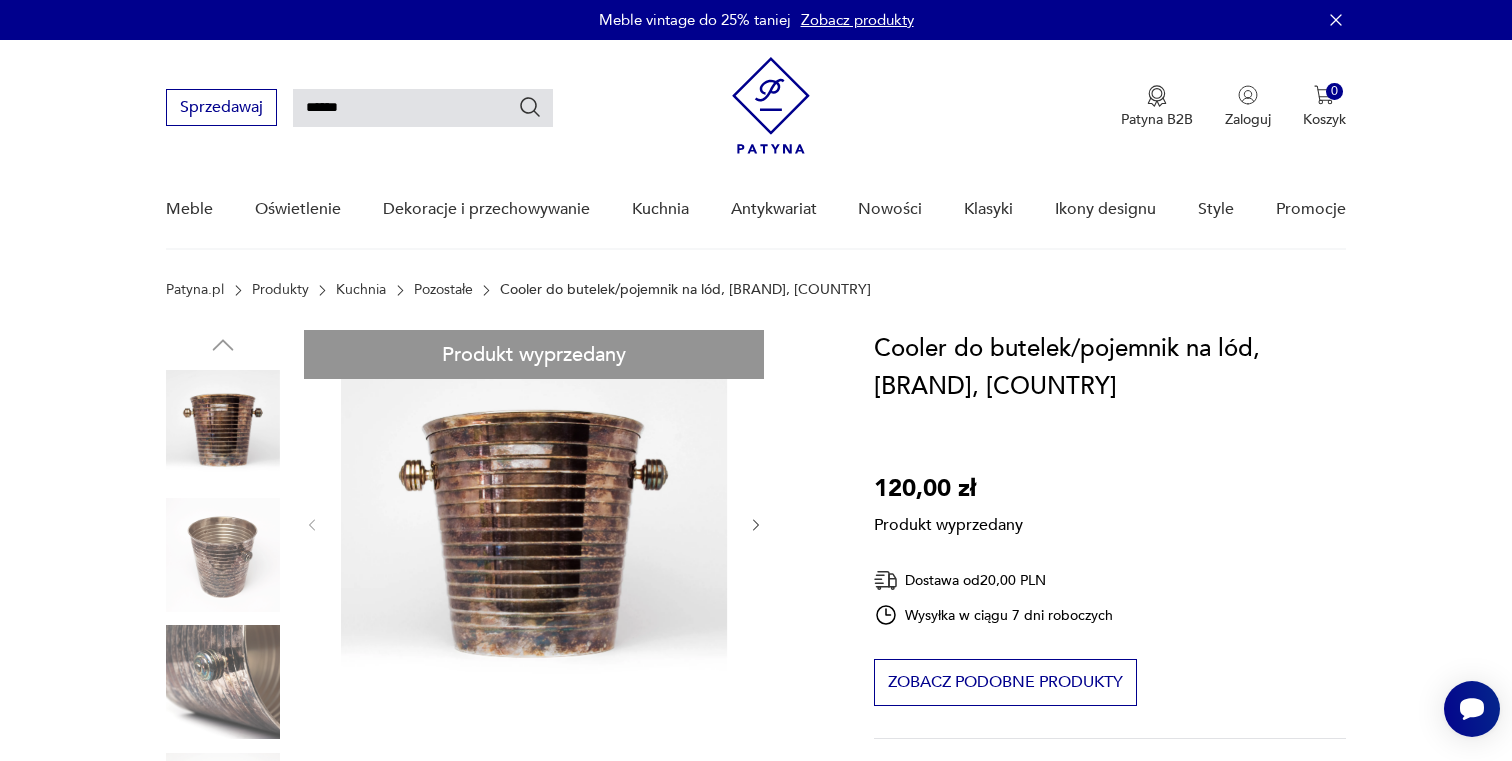 type on "******" 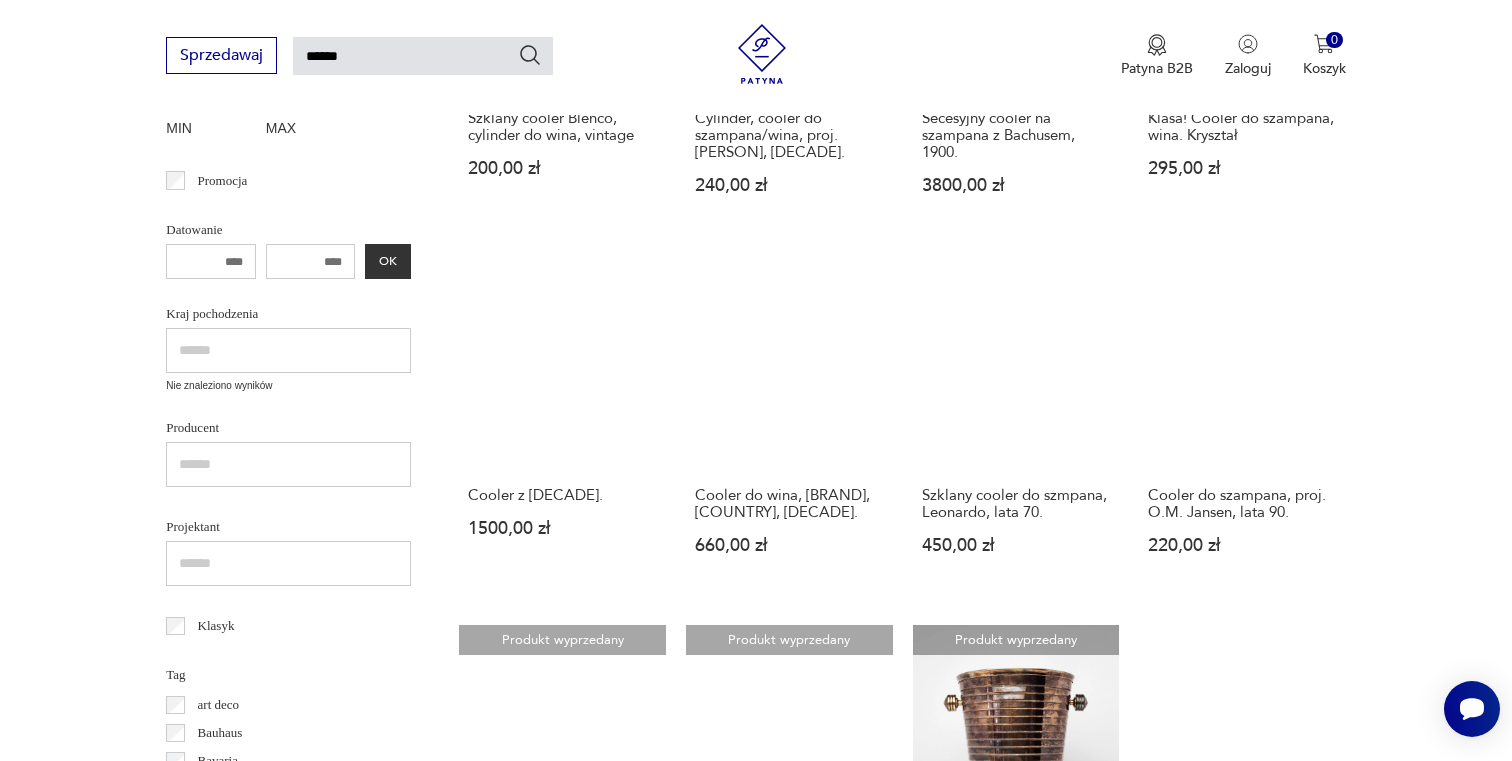 scroll, scrollTop: 566, scrollLeft: 0, axis: vertical 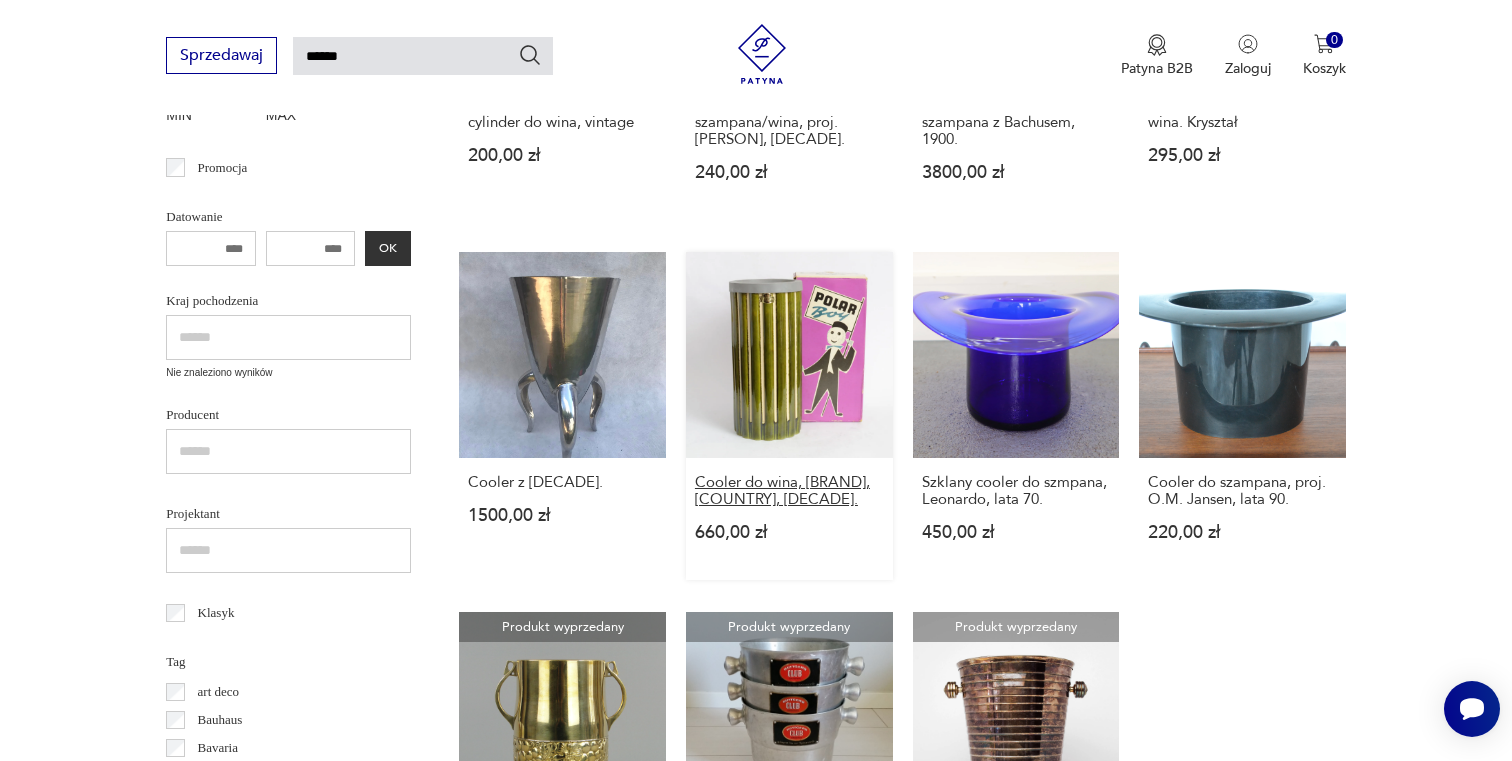 click on "Cooler do wina, Bay Keramik, Niemcy, lata 60." at bounding box center [789, 491] 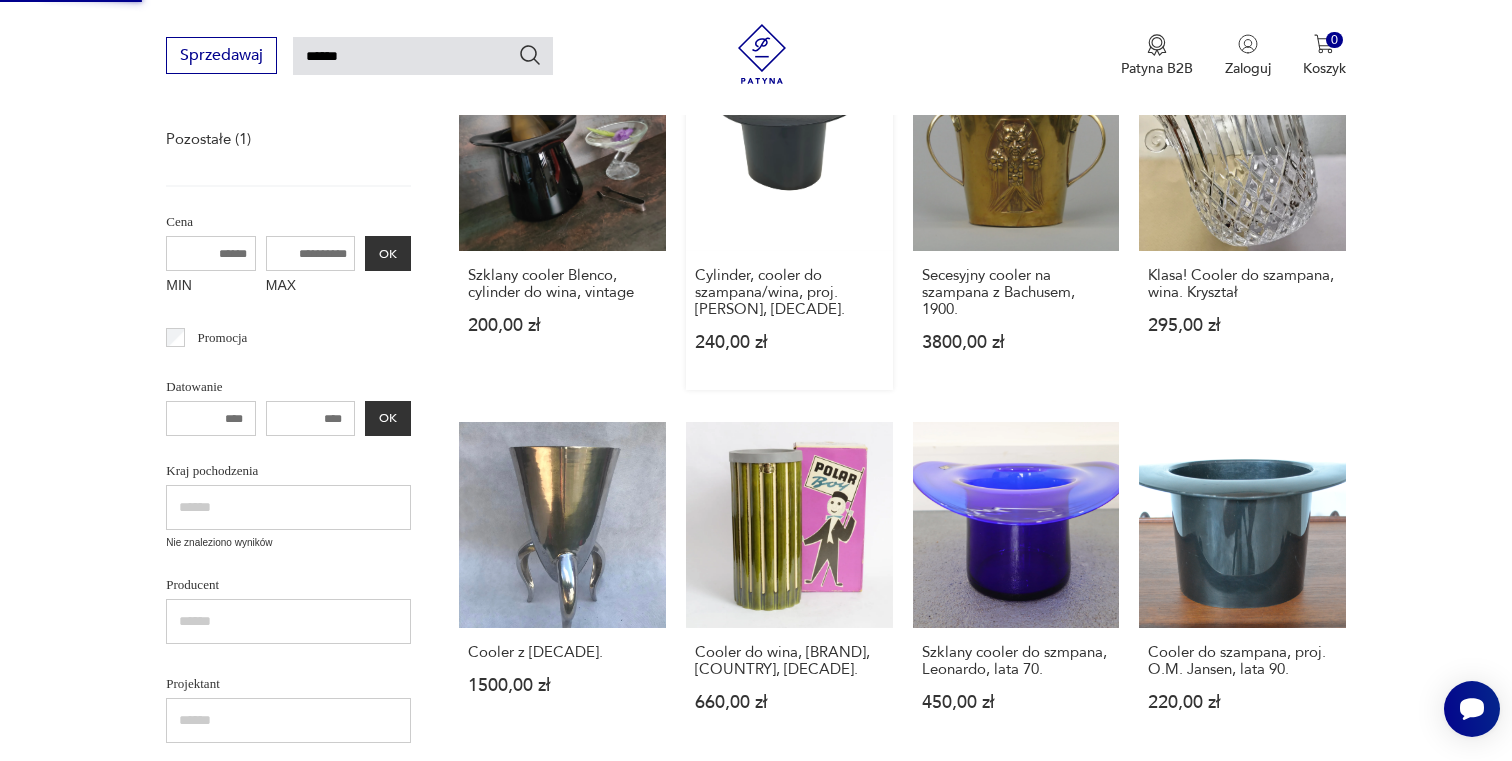 scroll, scrollTop: 825, scrollLeft: 0, axis: vertical 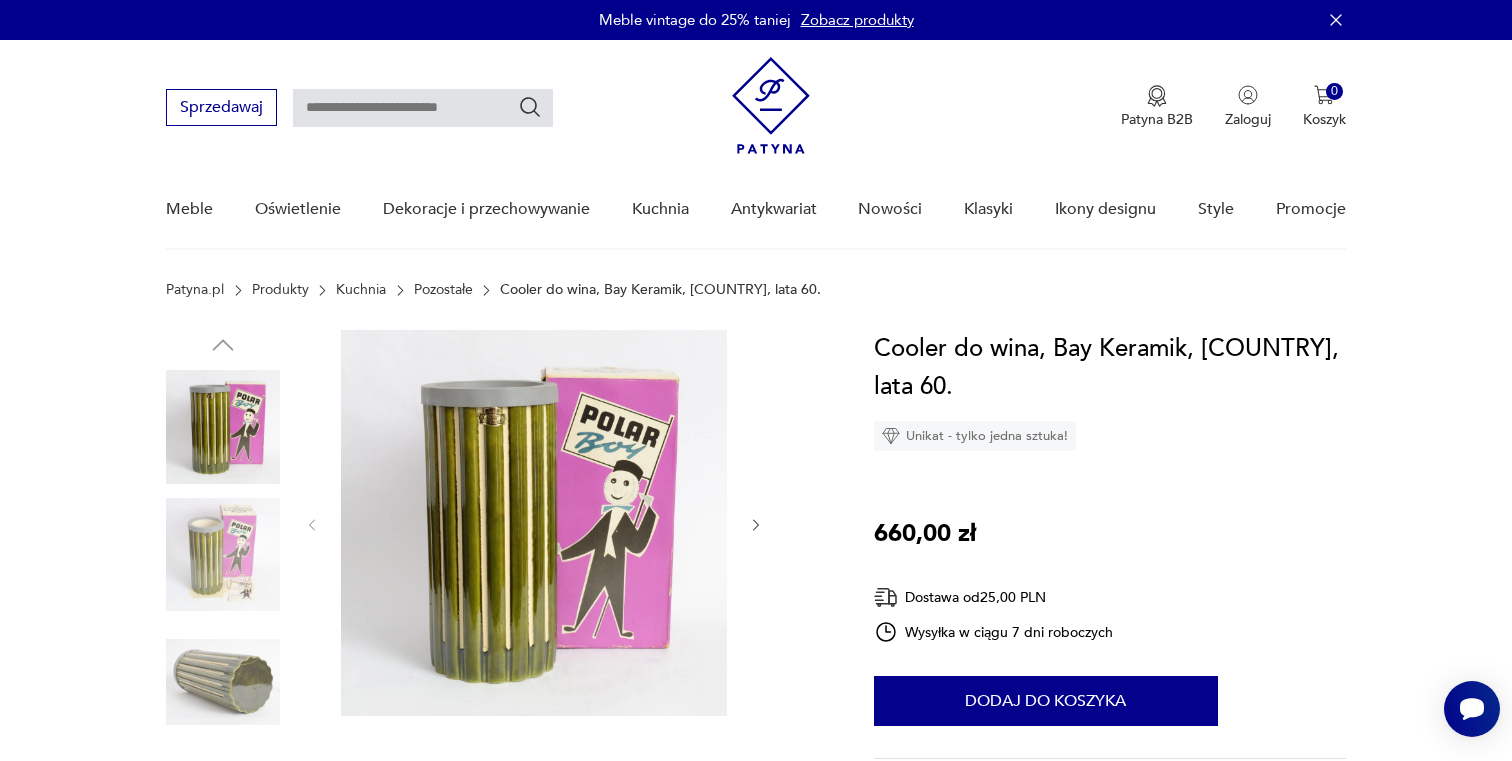 click at bounding box center (223, 555) 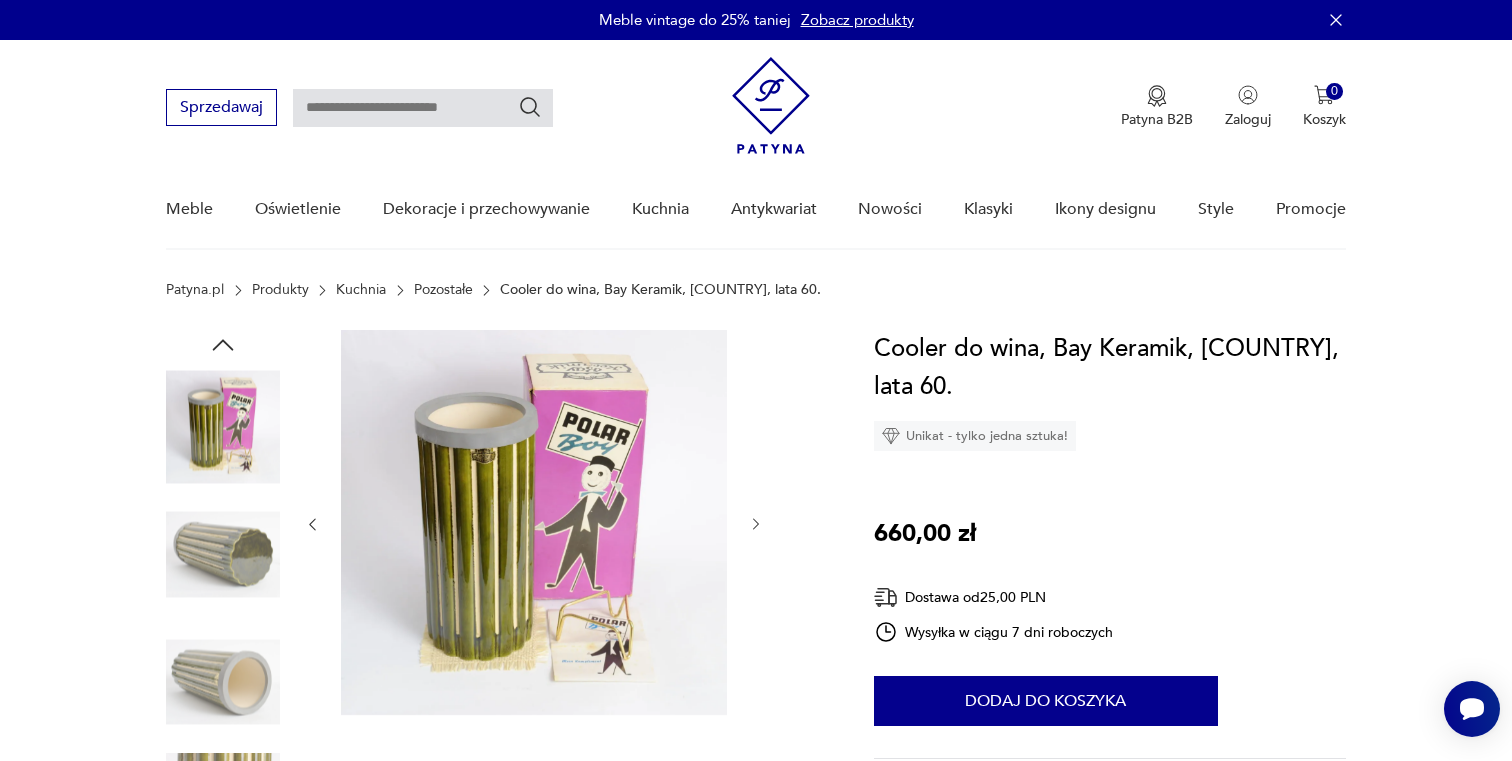 click at bounding box center [223, 682] 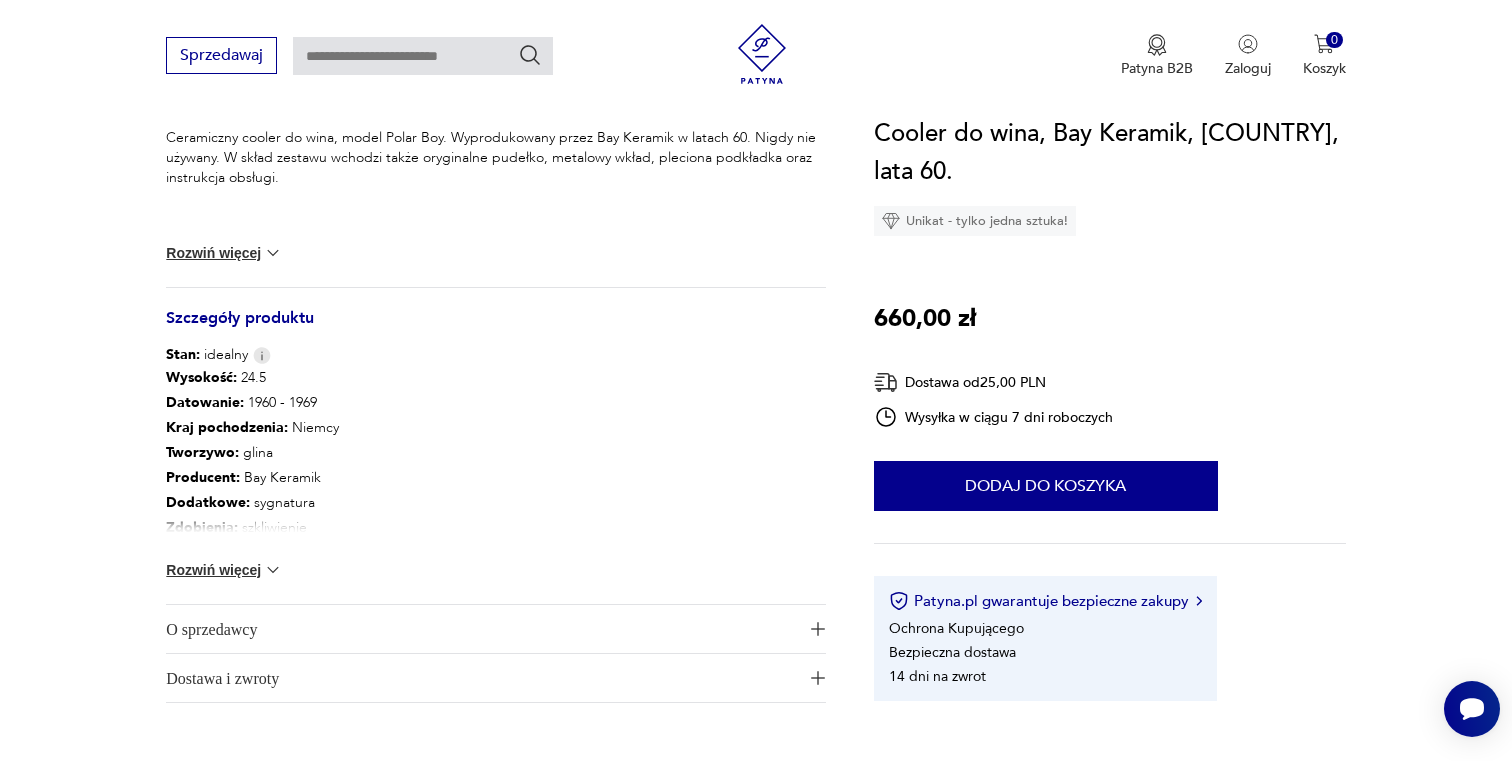 scroll, scrollTop: 865, scrollLeft: 0, axis: vertical 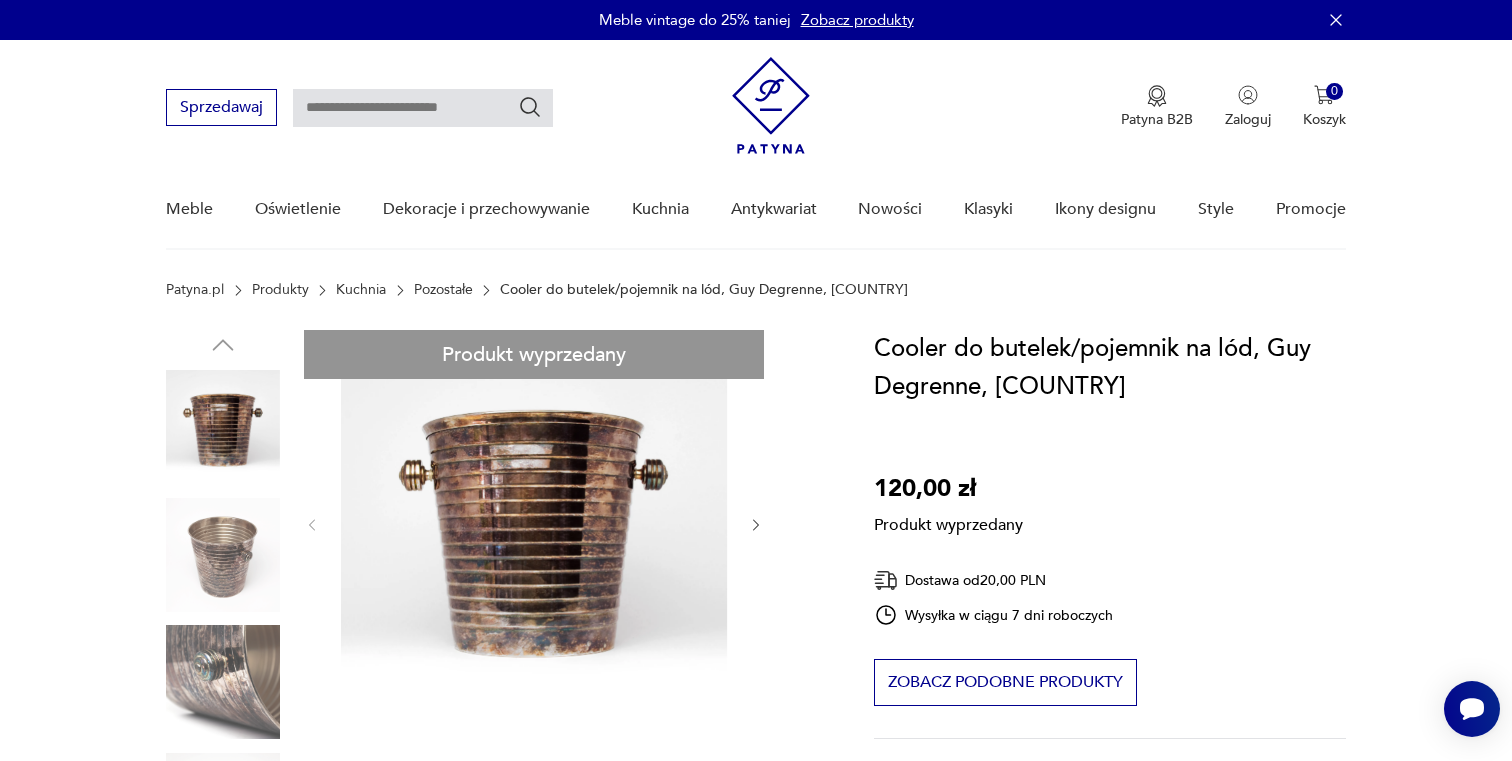 click on "Produkt wyprzedany Opis produktu Cooler do butelek znanej francuskiej marki 'Guy Degrenne' – na dnie wybita sygnatura.
Bardzo solidny przedmiot, wykonany ze stali. Zachowany w oryginalnym stanie z piękną, wielobarwną patyną powstałą na powierzchni metalu wraz z upływem czasu. Przedmiot ten idealnie sprawdzi się do schłodzenia szampana lub wina, ale może także posłużyć np. jako osłonka do kwiatów czy kosz na śmieci lub inne przedmioty.
Wymiary:
Wysokość: 20,5 cm
Rozpiętość: ok 25 cm
Średnica: 21 cm
Pojemność: 5 litrów
Wysyłka ubezpieczona z opcją ‘ostrożnie’, solidnie zapakowana. Rozwiń więcej Szczegóły produktu Kolor:   szary, gradient Kolory :   grey, gradient Kraj pochodzenia :   [COUNTRY] Tworzywo :   metal Producent :   Guy Degrenne Dodatkowe :   sygnatura Miasto Sprzedawcy :   [CITY] Tagi:   art deco ,  klubowy ,  modern ,  retro ,  vintage ,  sygnatura ,  mid-century modern Rozwiń więcej O sprzedawcy Rarytasky Zweryfikowany sprzedawca Od 8 lat z Patyną" at bounding box center [496, 962] 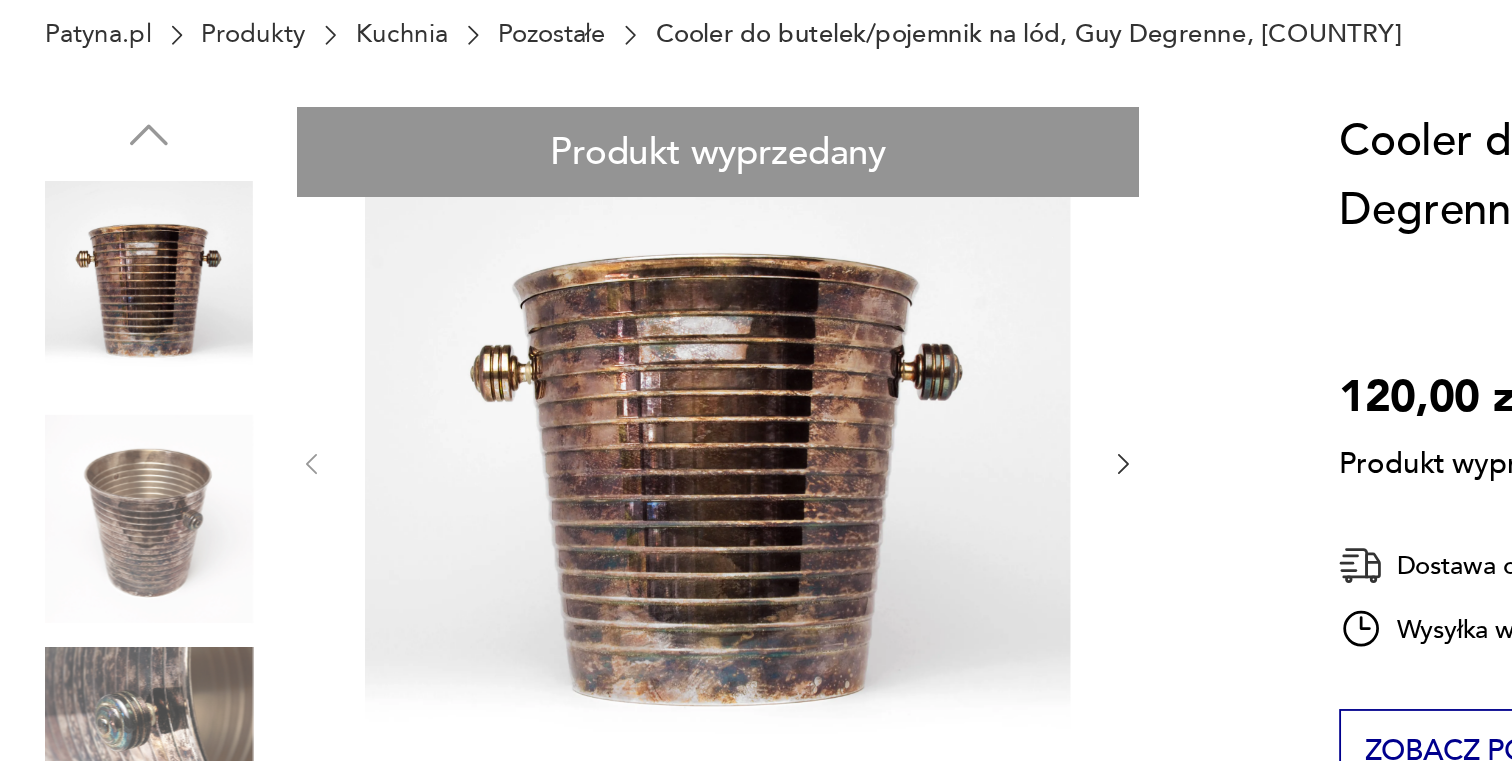 click on "Produkt wyprzedany Opis produktu Cooler do butelek znanej francuskiej marki 'Guy Degrenne' – na dnie wybita sygnatura.
Bardzo solidny przedmiot, wykonany ze stali. Zachowany w oryginalnym stanie z piękną, wielobarwną patyną powstałą na powierzchni metalu wraz z upływem czasu. Przedmiot ten idealnie sprawdzi się do schłodzenia szampana lub wina, ale może także posłużyć np. jako osłonka do kwiatów czy kosz na śmieci lub inne przedmioty.
Wymiary:
Wysokość: 20,5 cm
Rozpiętość: ok 25 cm
Średnica: 21 cm
Pojemność: 5 litrów
Wysyłka ubezpieczona z opcją ‘ostrożnie’, solidnie zapakowana. Rozwiń więcej Szczegóły produktu Kolor:   szary, gradient Kolory :   grey, gradient Kraj pochodzenia :   [COUNTRY] Tworzywo :   metal Producent :   Guy Degrenne Dodatkowe :   sygnatura Miasto Sprzedawcy :   [CITY] Tagi:   art deco ,  klubowy ,  modern ,  retro ,  vintage ,  sygnatura ,  mid-century modern Rozwiń więcej O sprzedawcy Rarytasky Zweryfikowany sprzedawca Od 8 lat z Patyną" at bounding box center (496, 962) 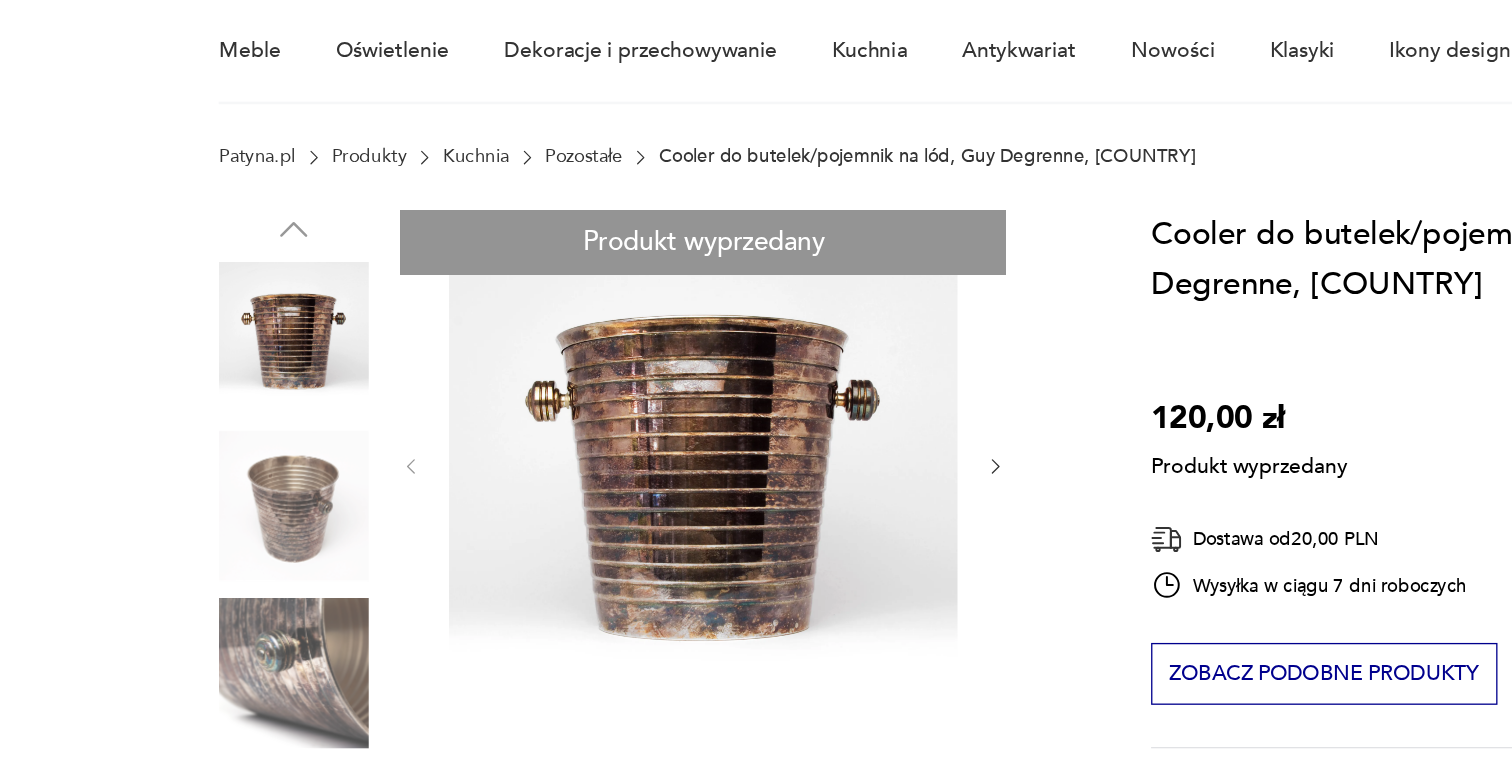 click on "Produkt wyprzedany Opis produktu Cooler do butelek znanej francuskiej marki 'Guy Degrenne' – na dnie wybita sygnatura.
Bardzo solidny przedmiot, wykonany ze stali. Zachowany w oryginalnym stanie z piękną, wielobarwną patyną powstałą na powierzchni metalu wraz z upływem czasu. Przedmiot ten idealnie sprawdzi się do schłodzenia szampana lub wina, ale może także posłużyć np. jako osłonka do kwiatów czy kosz na śmieci lub inne przedmioty.
Wymiary:
Wysokość: 20,5 cm
Rozpiętość: ok 25 cm
Średnica: 21 cm
Pojemność: 5 litrów
Wysyłka ubezpieczona z opcją ‘ostrożnie’, solidnie zapakowana. Rozwiń więcej Szczegóły produktu Kolor:   szary, gradient Kolory :   grey, gradient Kraj pochodzenia :   [COUNTRY] Tworzywo :   metal Producent :   Guy Degrenne Dodatkowe :   sygnatura Miasto Sprzedawcy :   [CITY] Tagi:   art deco ,  klubowy ,  modern ,  retro ,  vintage ,  sygnatura ,  mid-century modern Rozwiń więcej O sprzedawcy Rarytasky Zweryfikowany sprzedawca Od 8 lat z Patyną" at bounding box center [496, 962] 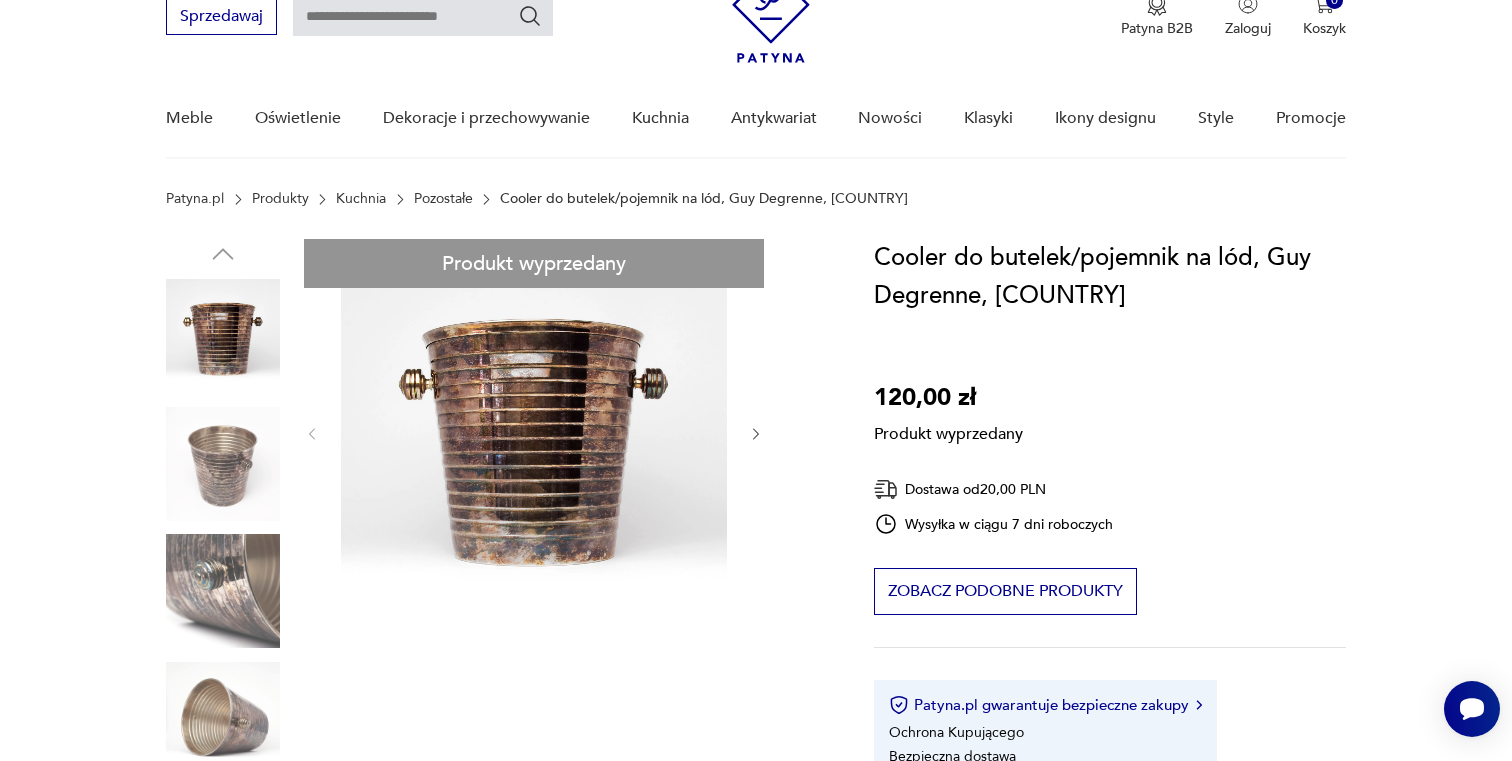 scroll, scrollTop: 117, scrollLeft: 0, axis: vertical 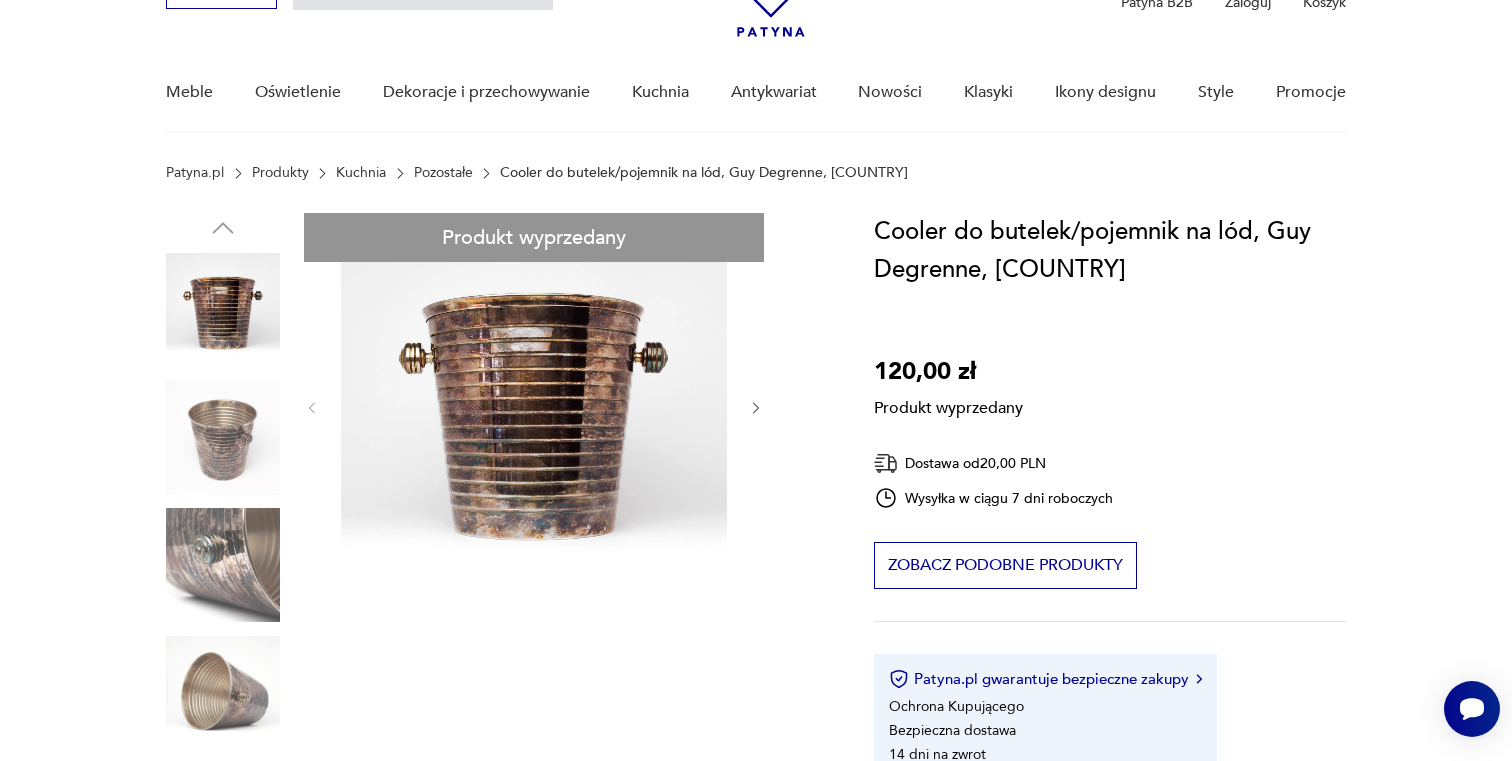 click on "Produkt wyprzedany Opis produktu Cooler do butelek znanej francuskiej marki 'Guy Degrenne' – na dnie wybita sygnatura.
Bardzo solidny przedmiot, wykonany ze stali. Zachowany w oryginalnym stanie z piękną, wielobarwną patyną powstałą na powierzchni metalu wraz z upływem czasu. Przedmiot ten idealnie sprawdzi się do schłodzenia szampana lub wina, ale może także posłużyć np. jako osłonka do kwiatów czy kosz na śmieci lub inne przedmioty.
Wymiary:
Wysokość: 20,5 cm
Rozpiętość: ok 25 cm
Średnica: 21 cm
Pojemność: 5 litrów
Wysyłka ubezpieczona z opcją ‘ostrożnie’, solidnie zapakowana. Rozwiń więcej Szczegóły produktu Kolor:   szary, gradient Kolory :   grey, gradient Kraj pochodzenia :   [COUNTRY] Tworzywo :   metal Producent :   Guy Degrenne Dodatkowe :   sygnatura Miasto Sprzedawcy :   [CITY] Tagi:   art deco ,  klubowy ,  modern ,  retro ,  vintage ,  sygnatura ,  mid-century modern Rozwiń więcej O sprzedawcy Rarytasky Zweryfikowany sprzedawca Od 8 lat z Patyną" at bounding box center (496, 845) 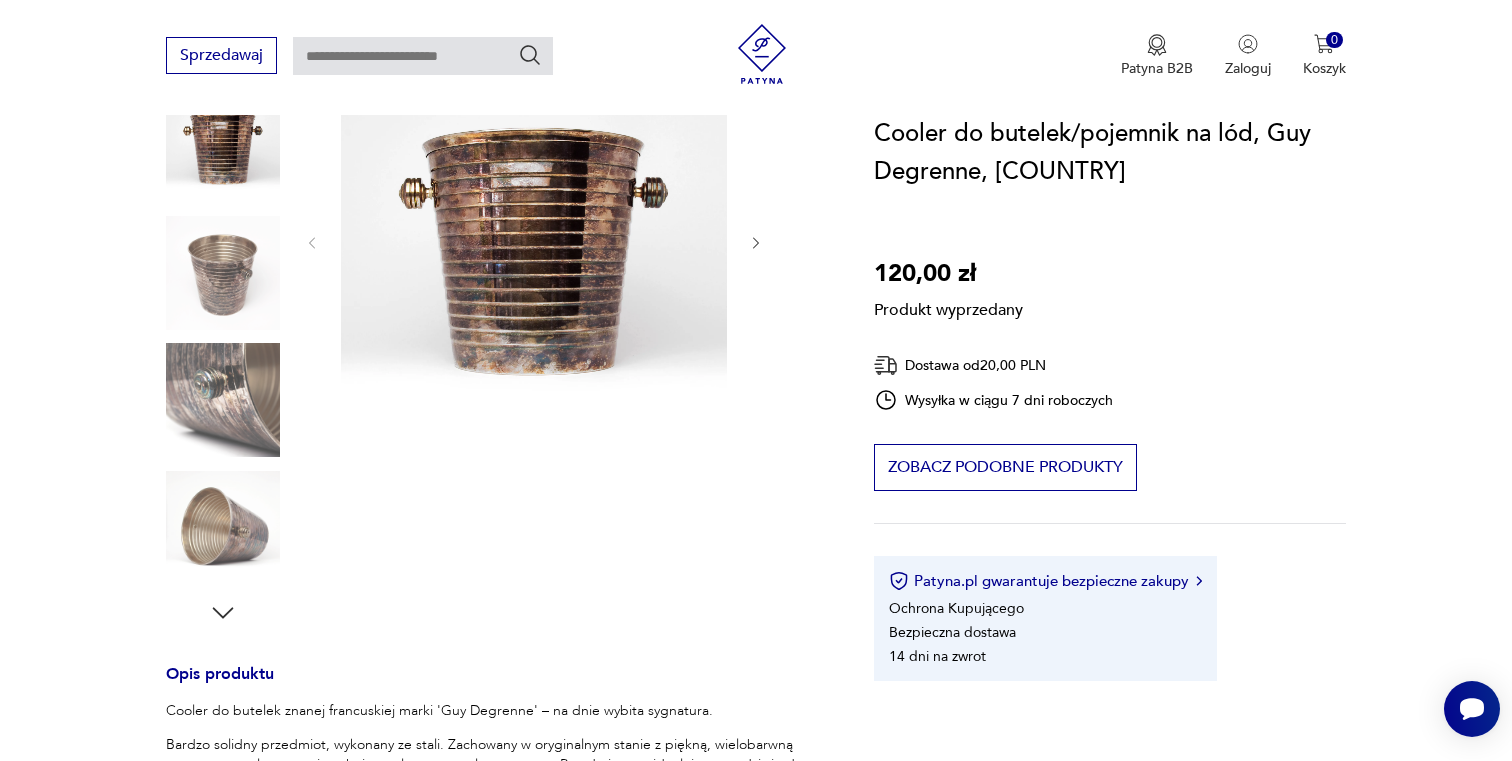 scroll, scrollTop: 289, scrollLeft: 0, axis: vertical 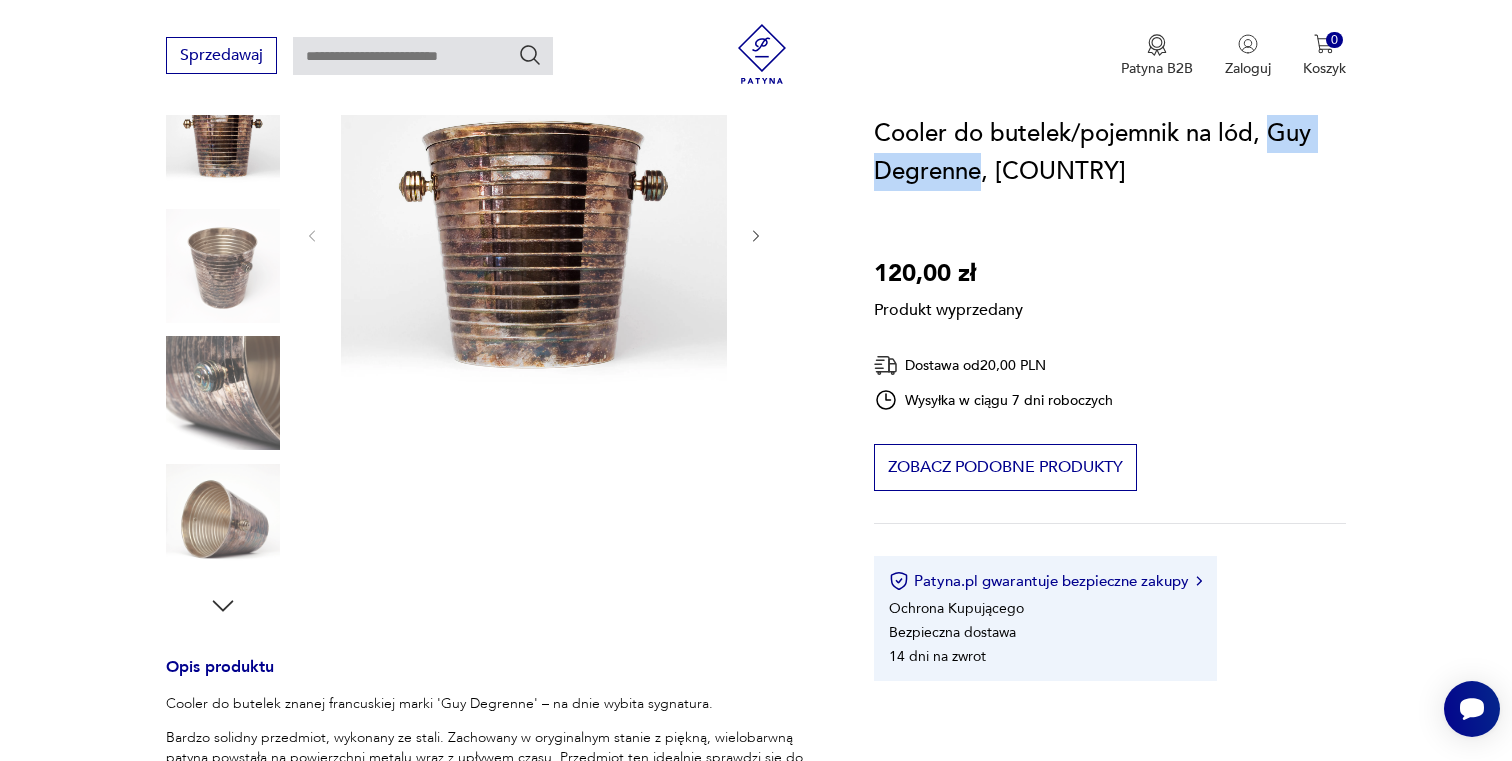 drag, startPoint x: 1268, startPoint y: 135, endPoint x: 984, endPoint y: 182, distance: 287.86282 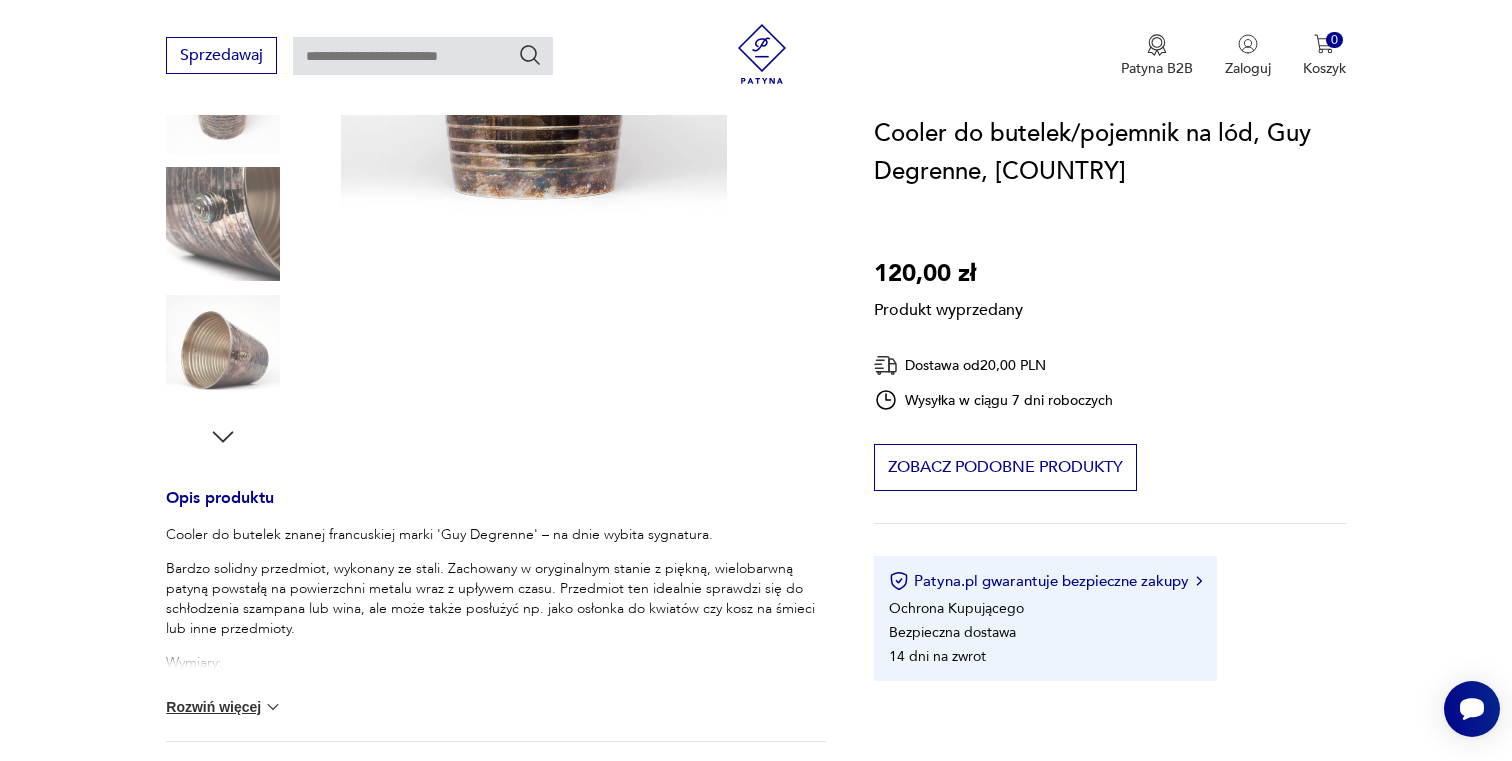 scroll, scrollTop: 480, scrollLeft: 0, axis: vertical 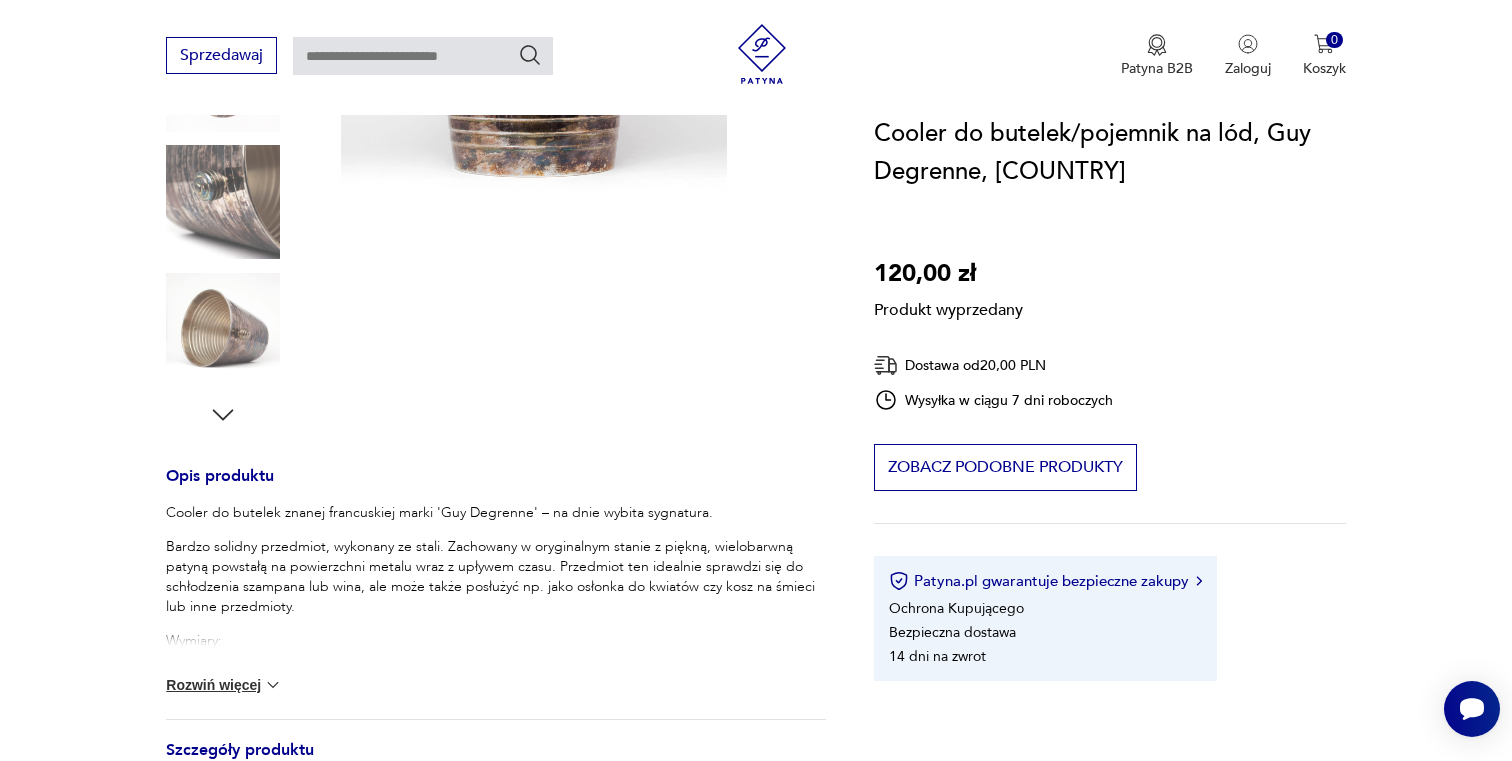 click on "Produkt wyprzedany Opis produktu Cooler do butelek znanej francuskiej marki 'Guy Degrenne' – na dnie wybita sygnatura.
Bardzo solidny przedmiot, wykonany ze stali. Zachowany w oryginalnym stanie z piękną, wielobarwną patyną powstałą na powierzchni metalu wraz z upływem czasu. Przedmiot ten idealnie sprawdzi się do schłodzenia szampana lub wina, ale może także posłużyć np. jako osłonka do kwiatów czy kosz na śmieci lub inne przedmioty.
Wymiary:
Wysokość: 20,5 cm
Rozpiętość: ok 25 cm
Średnica: 21 cm
Pojemność: 5 litrów
Wysyłka ubezpieczona z opcją ‘ostrożnie’, solidnie zapakowana. Rozwiń więcej Szczegóły produktu Kolor:   szary, gradient Kolory :   grey, gradient Kraj pochodzenia :   [COUNTRY] Tworzywo :   metal Producent :   Guy Degrenne Dodatkowe :   sygnatura Miasto Sprzedawcy :   [CITY] Tagi:   art deco ,  klubowy ,  modern ,  retro ,  vintage ,  sygnatura ,  mid-century modern Rozwiń więcej O sprzedawcy Rarytasky Zweryfikowany sprzedawca Od 8 lat z Patyną" at bounding box center (496, 482) 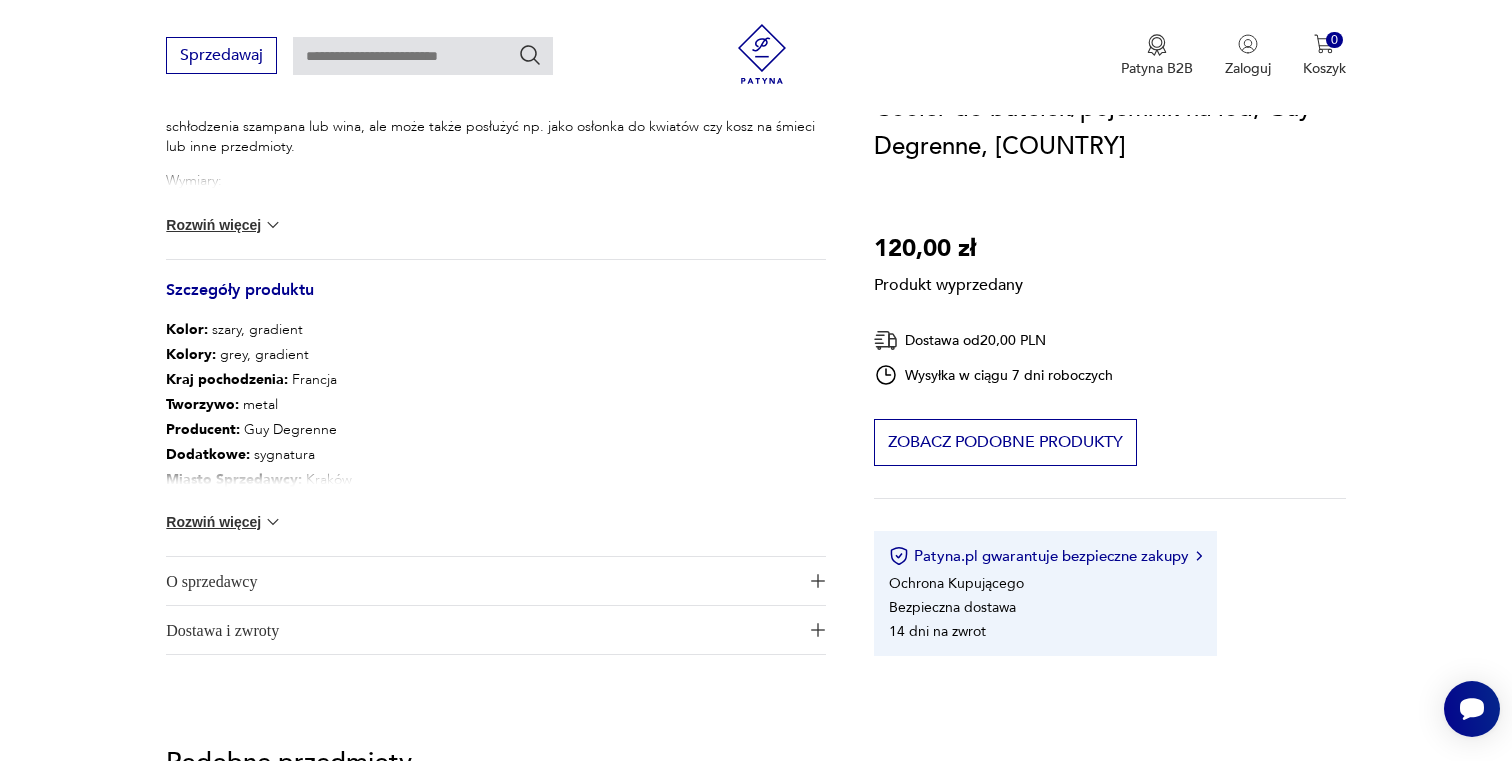 scroll, scrollTop: 981, scrollLeft: 0, axis: vertical 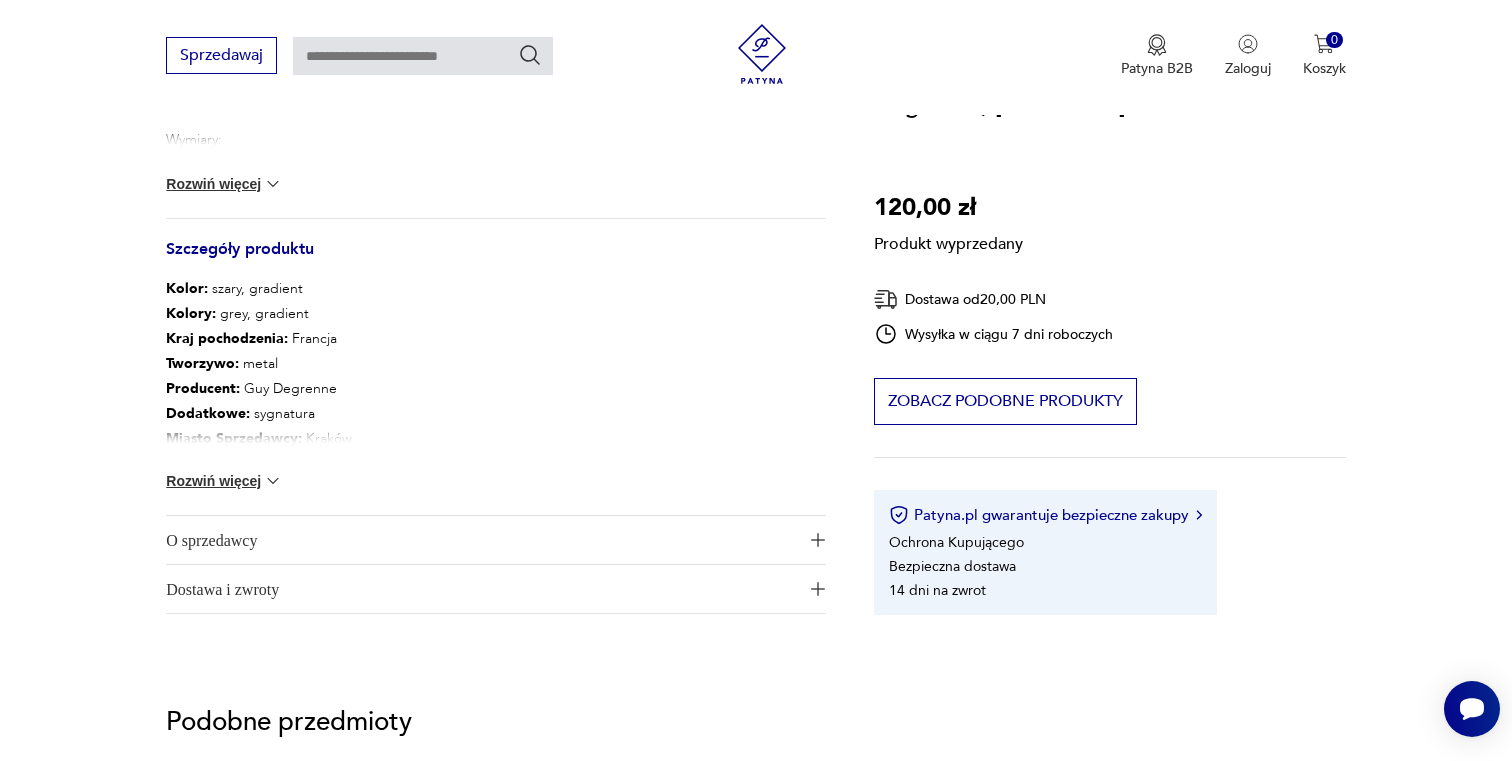 click on "Rozwiń więcej" at bounding box center (224, 481) 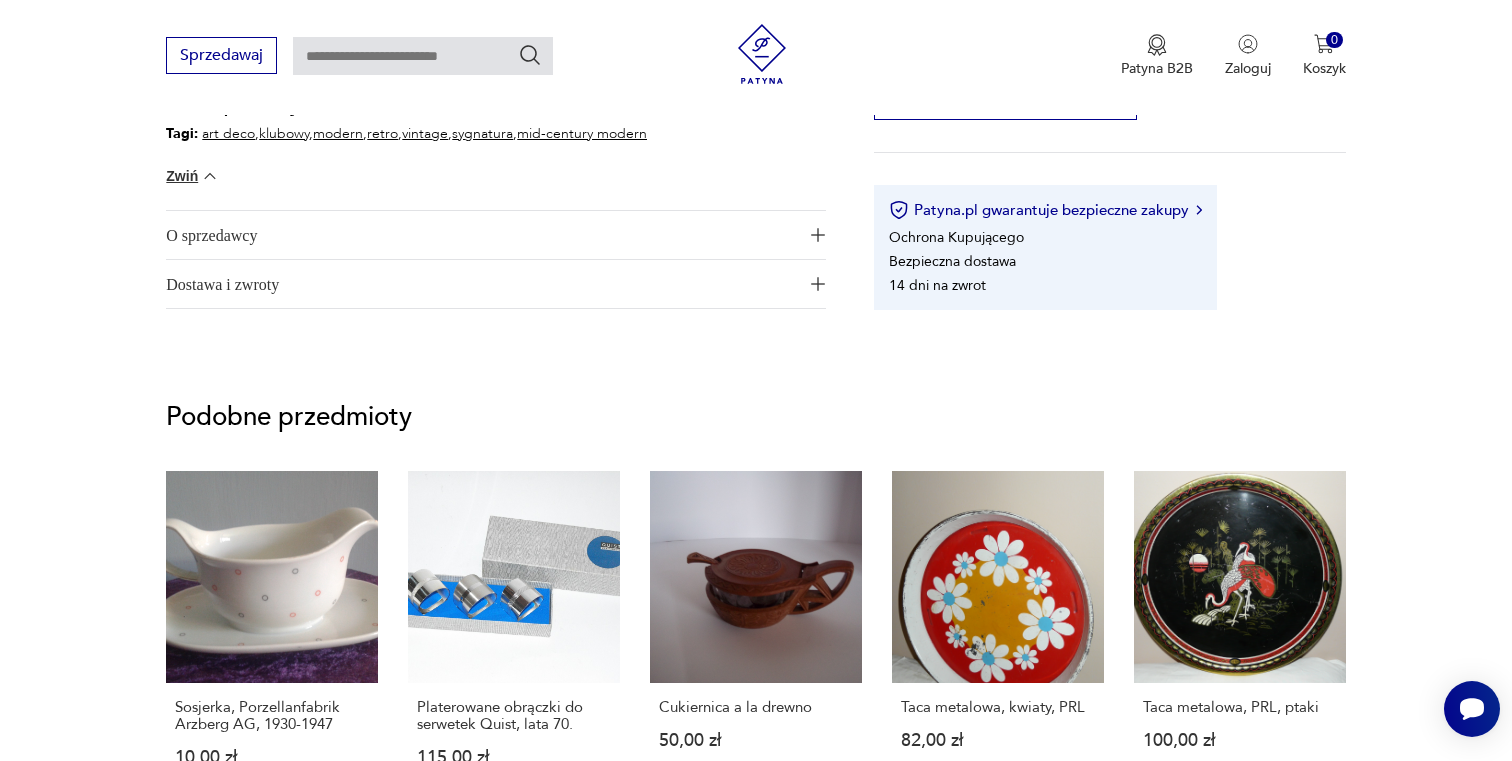 scroll, scrollTop: 1333, scrollLeft: 0, axis: vertical 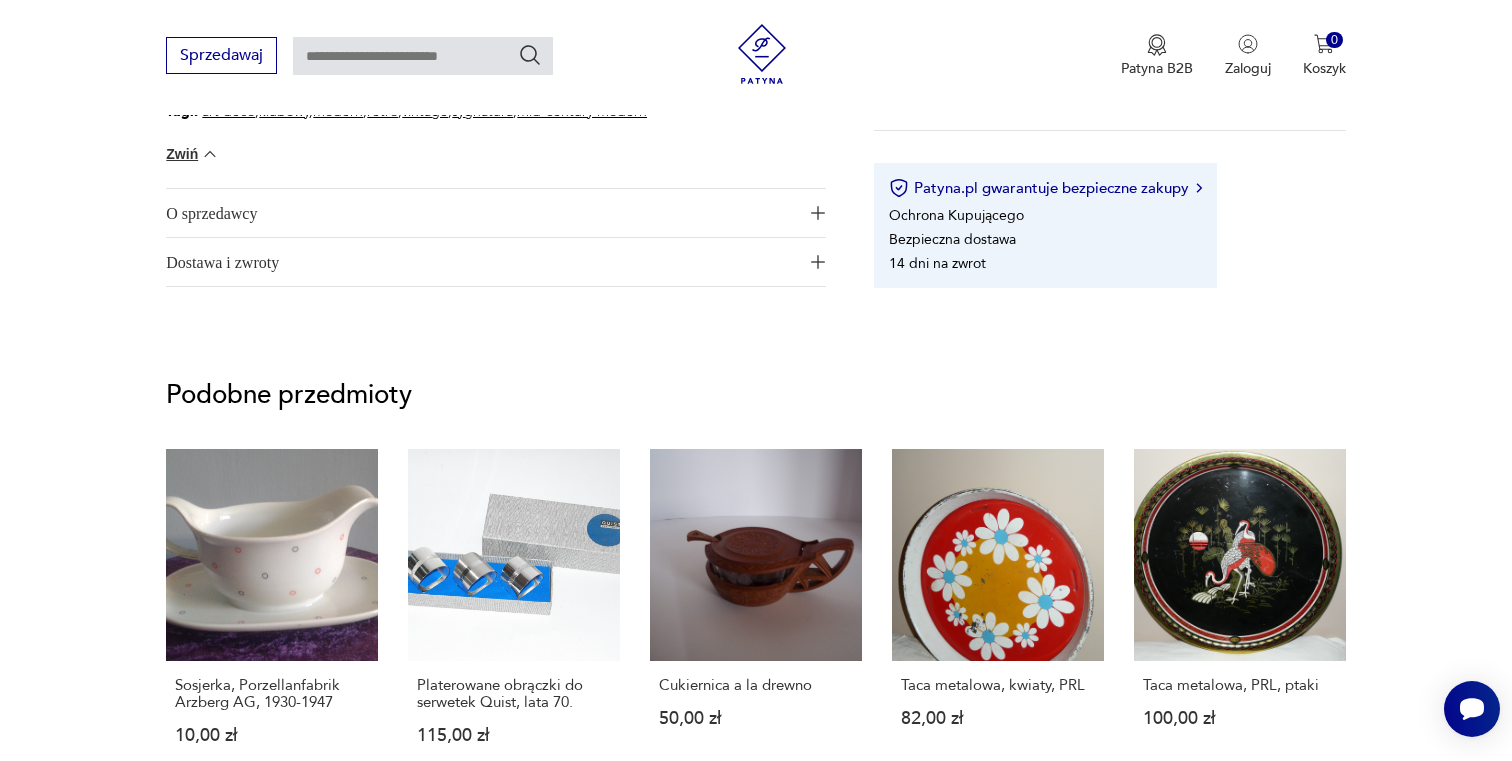 click on "Dostawa i zwroty" at bounding box center (482, 262) 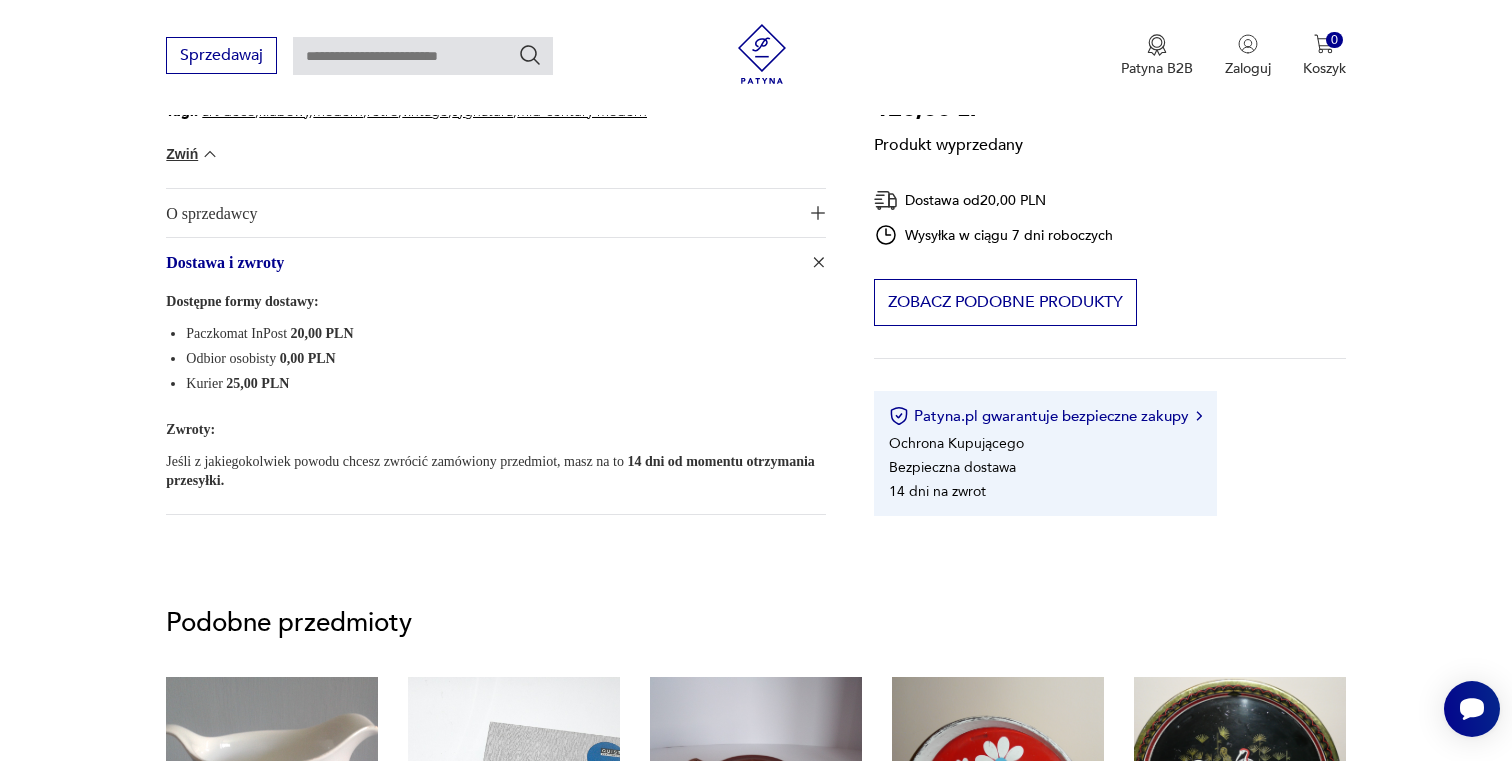 click on "O sprzedawcy" at bounding box center (482, 213) 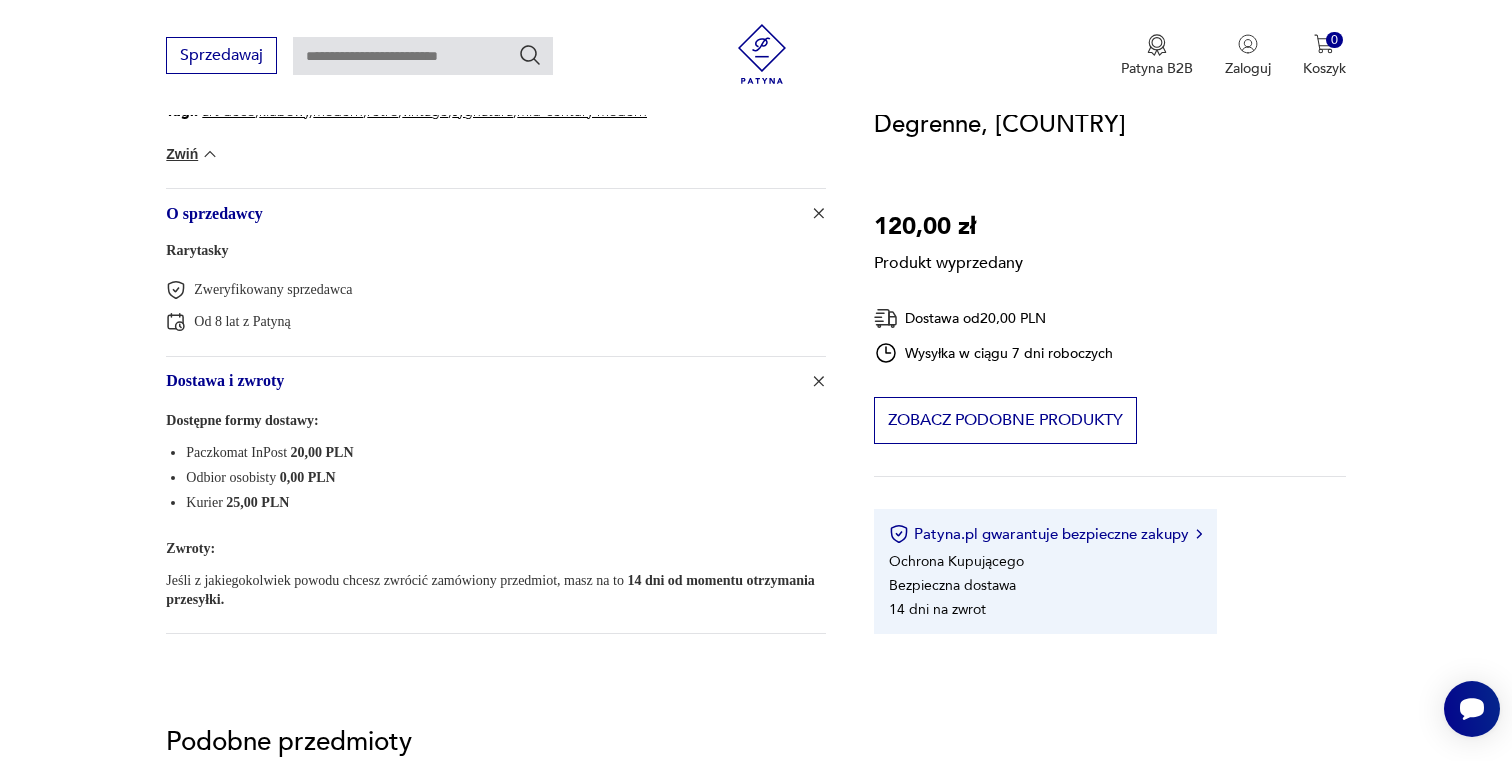 type 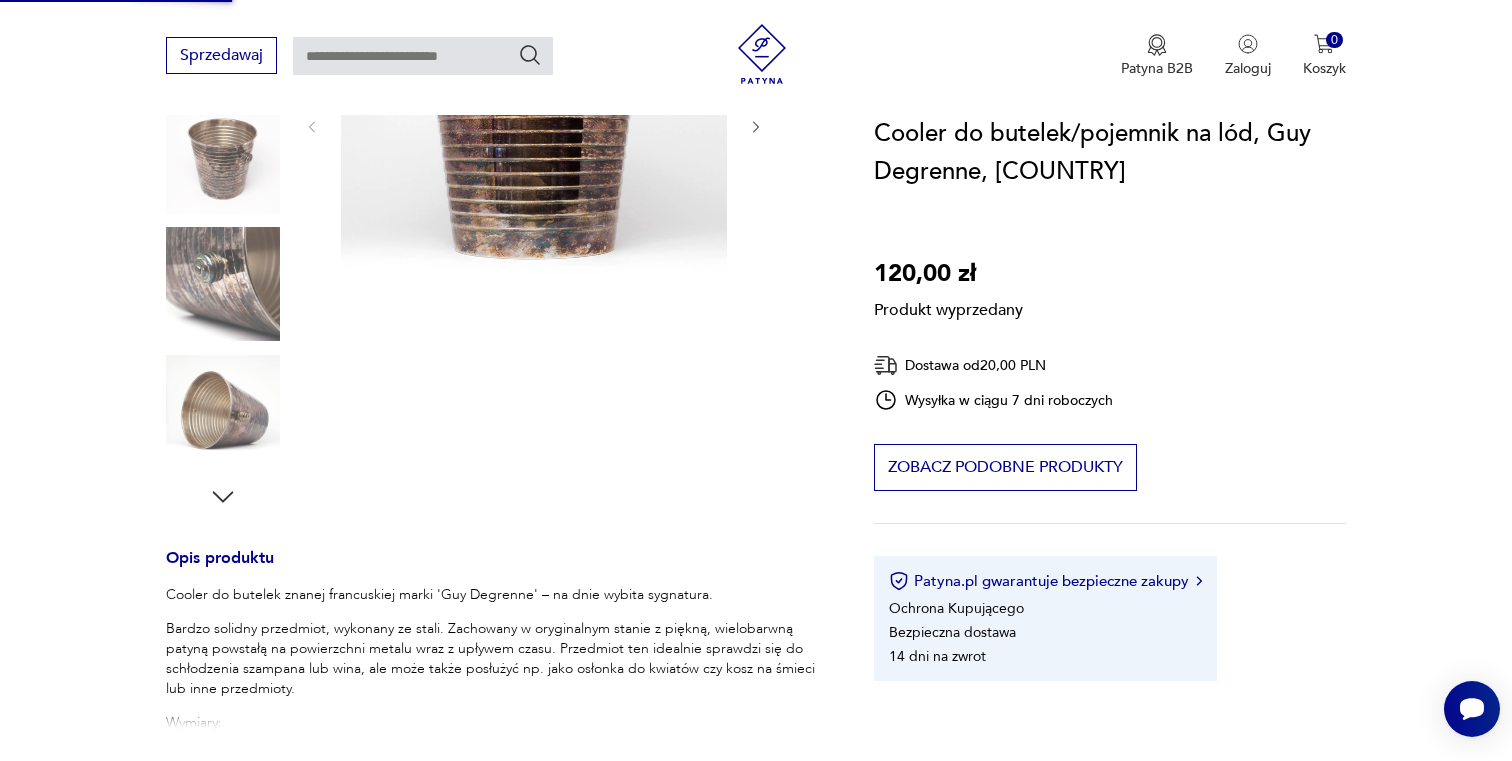 scroll, scrollTop: 472, scrollLeft: 0, axis: vertical 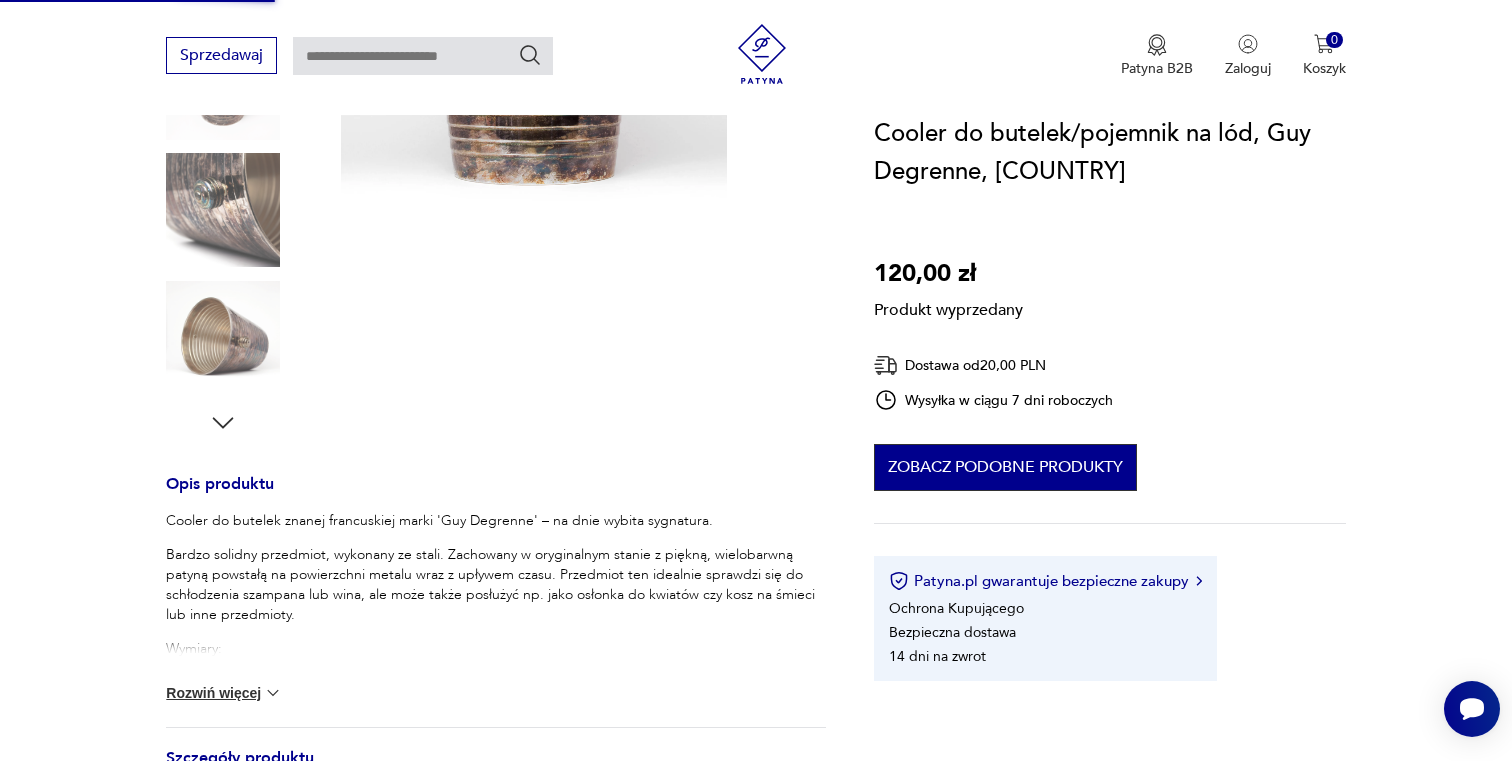 click on "Zobacz podobne produkty" at bounding box center (1005, 467) 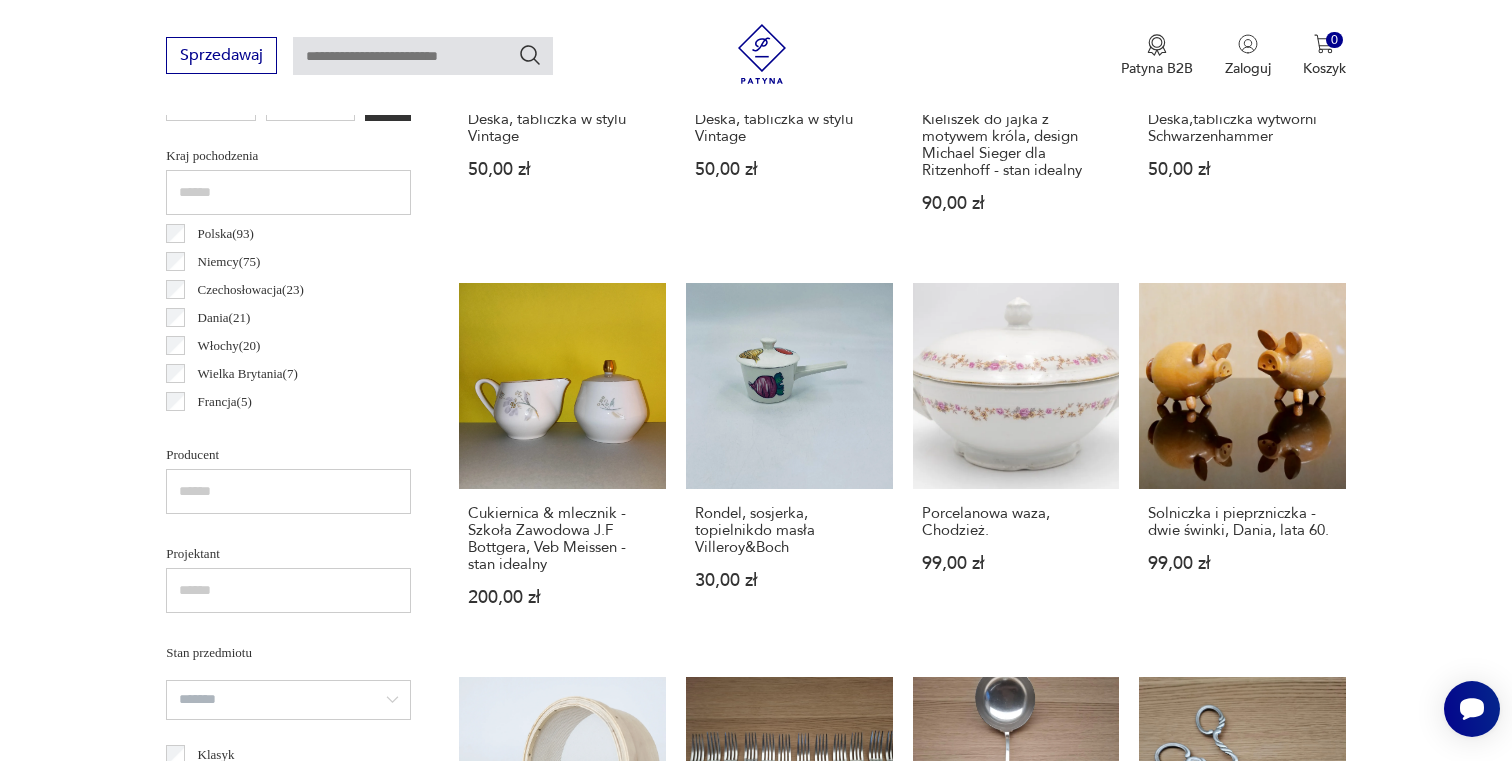 scroll, scrollTop: 1152, scrollLeft: 0, axis: vertical 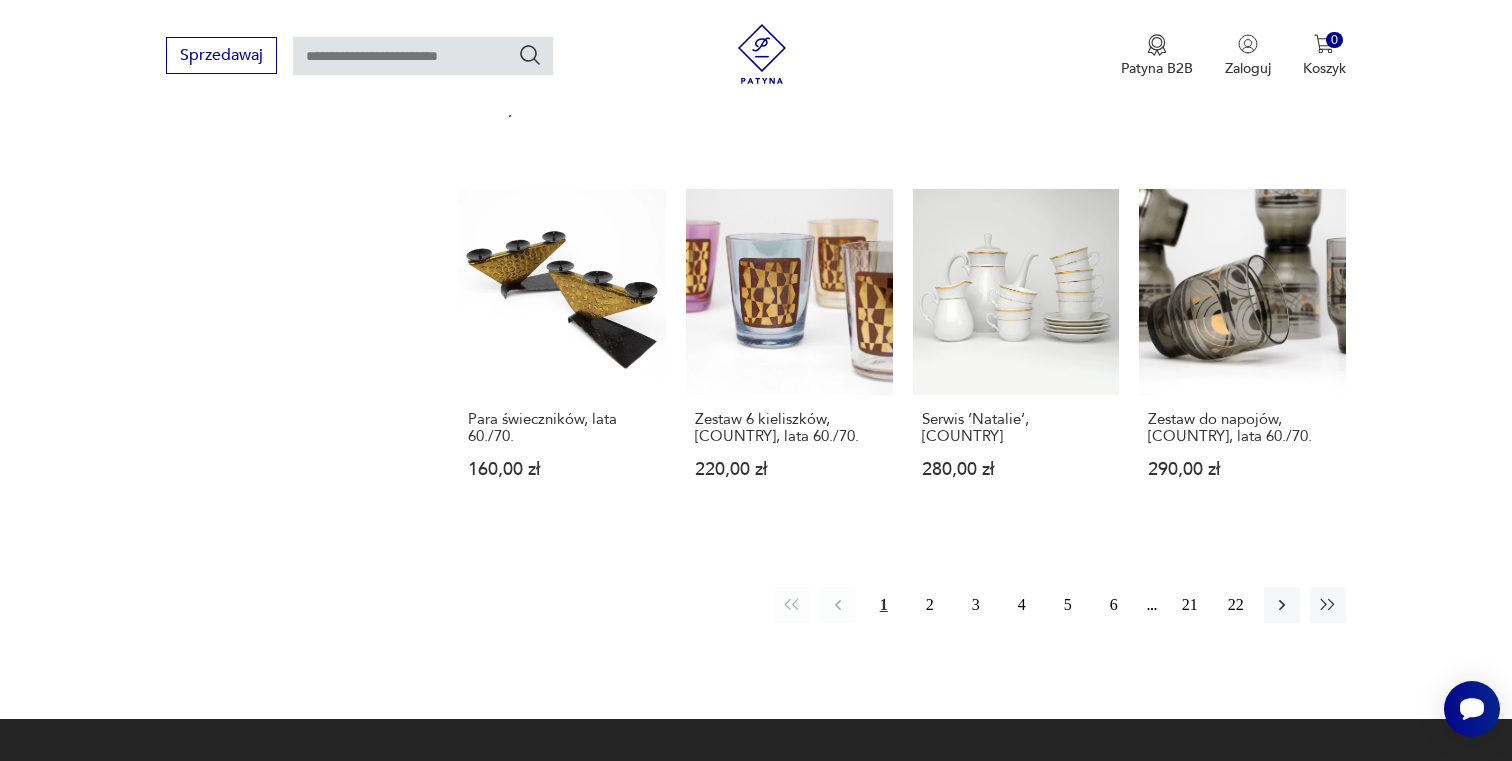 click at bounding box center [423, 56] 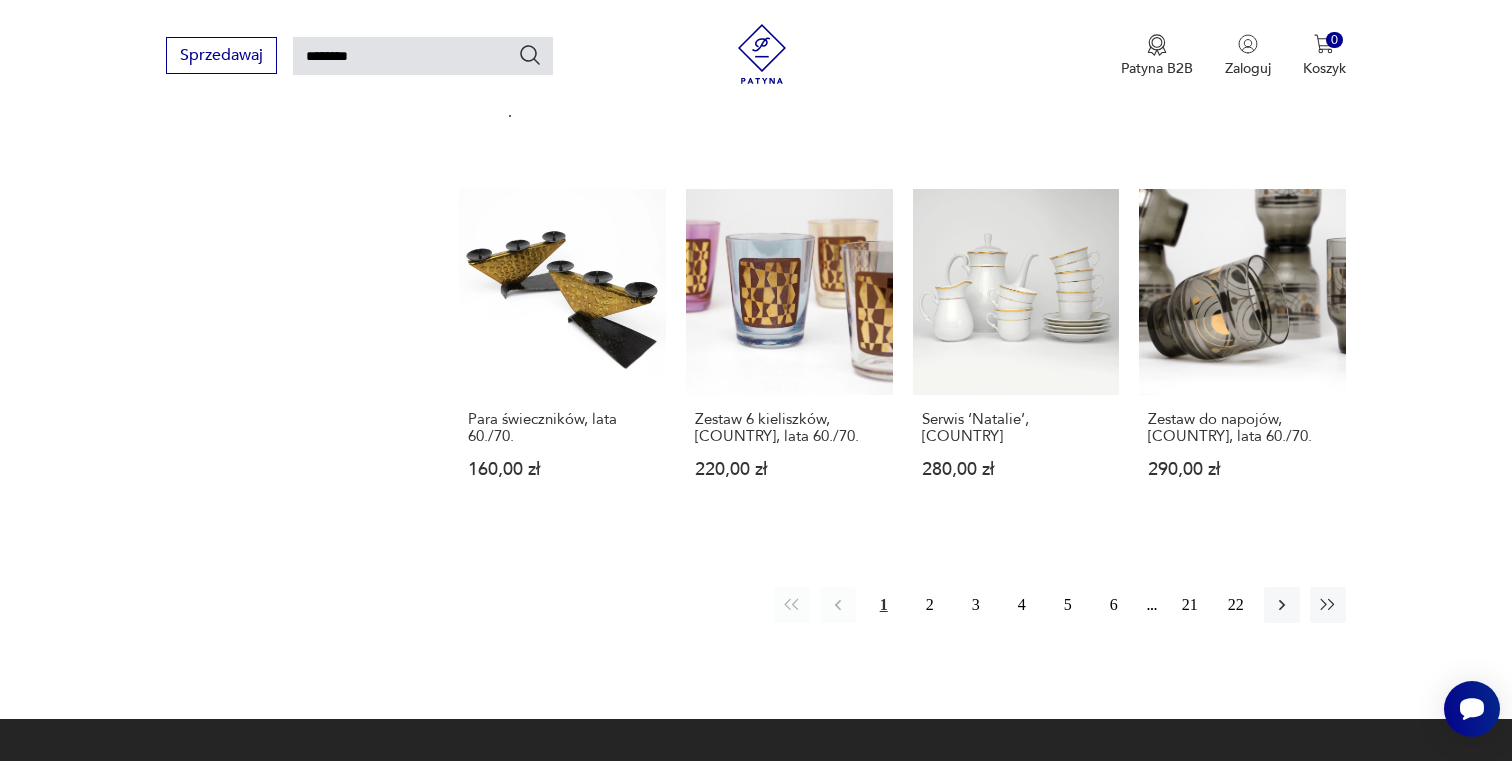 type on "********" 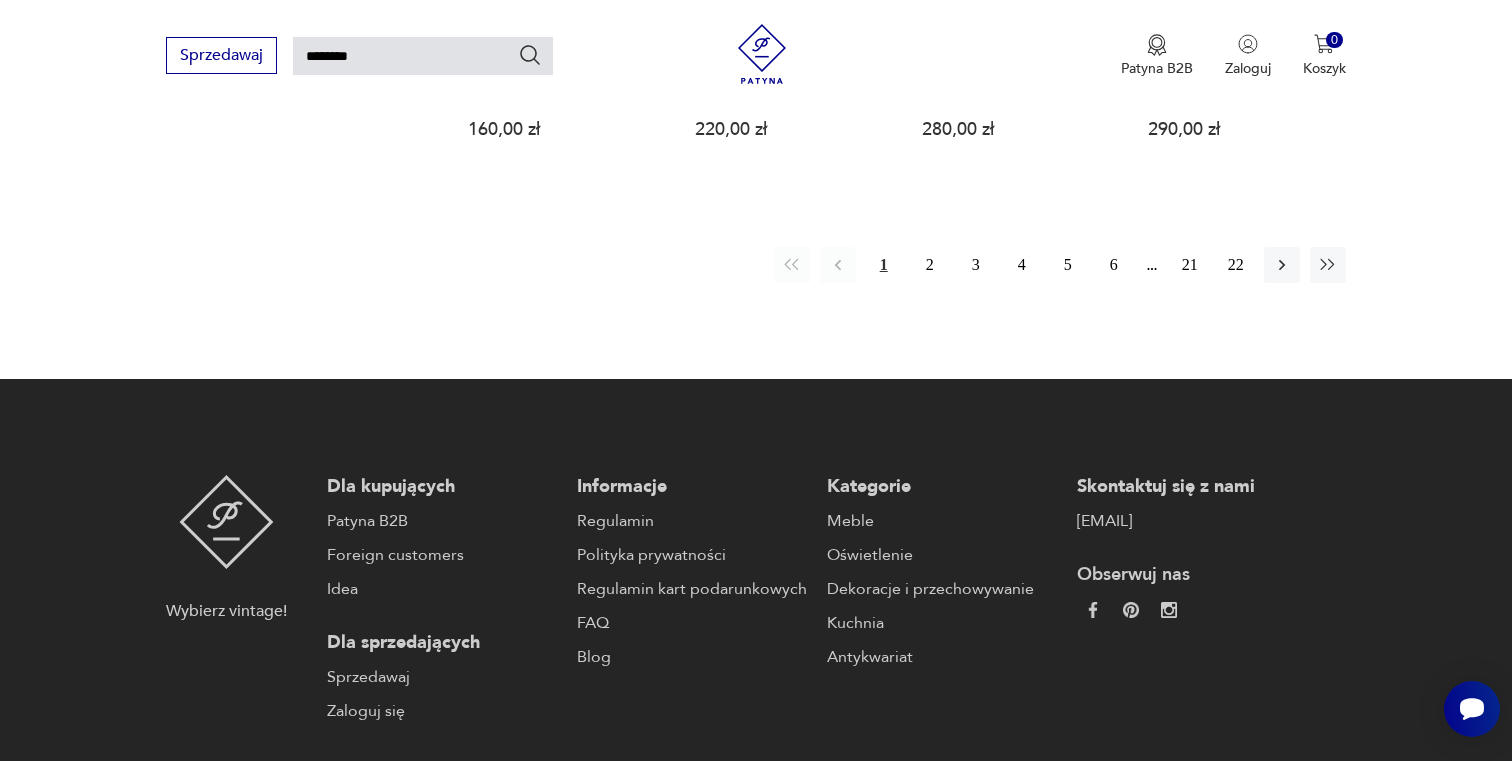 scroll, scrollTop: 1384, scrollLeft: 0, axis: vertical 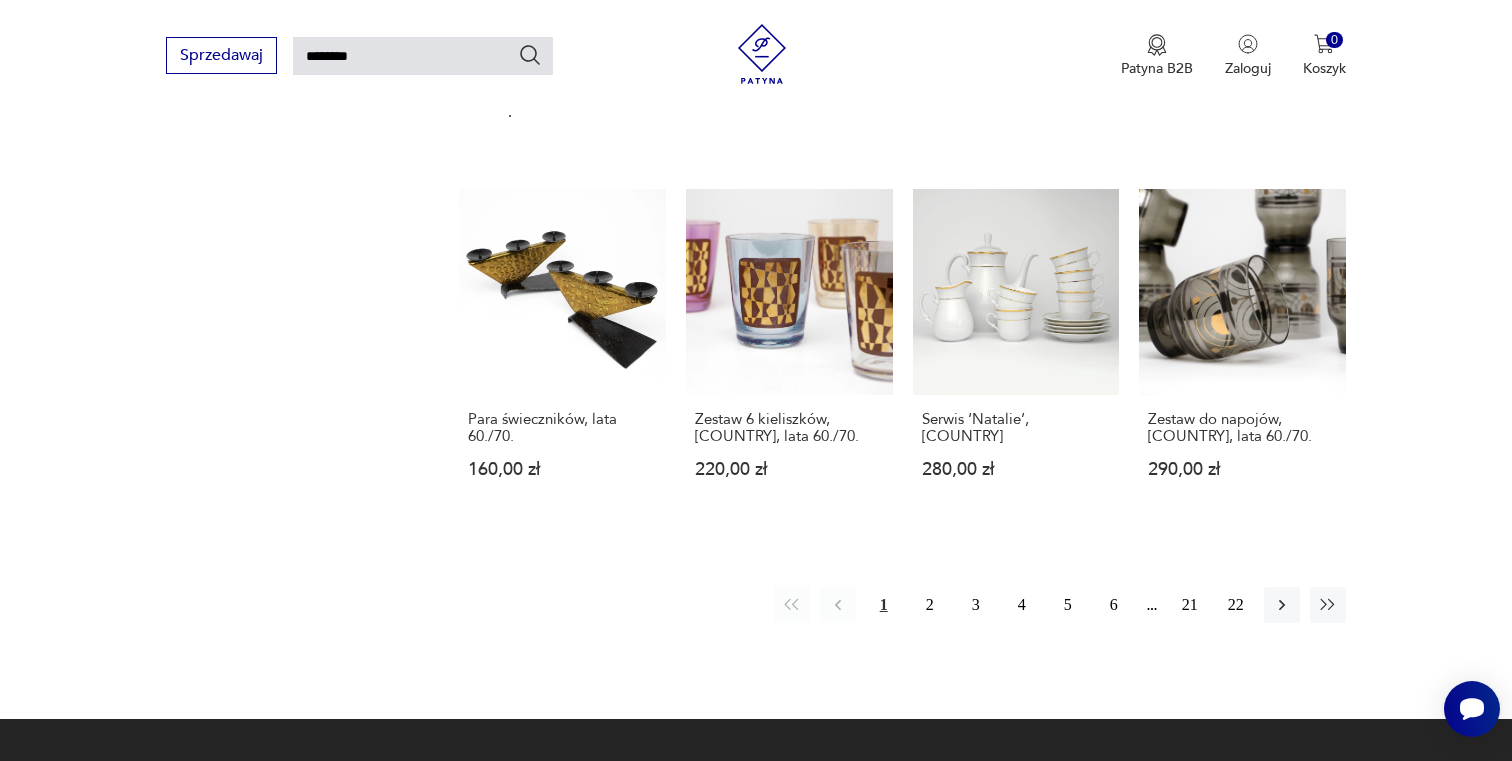 click 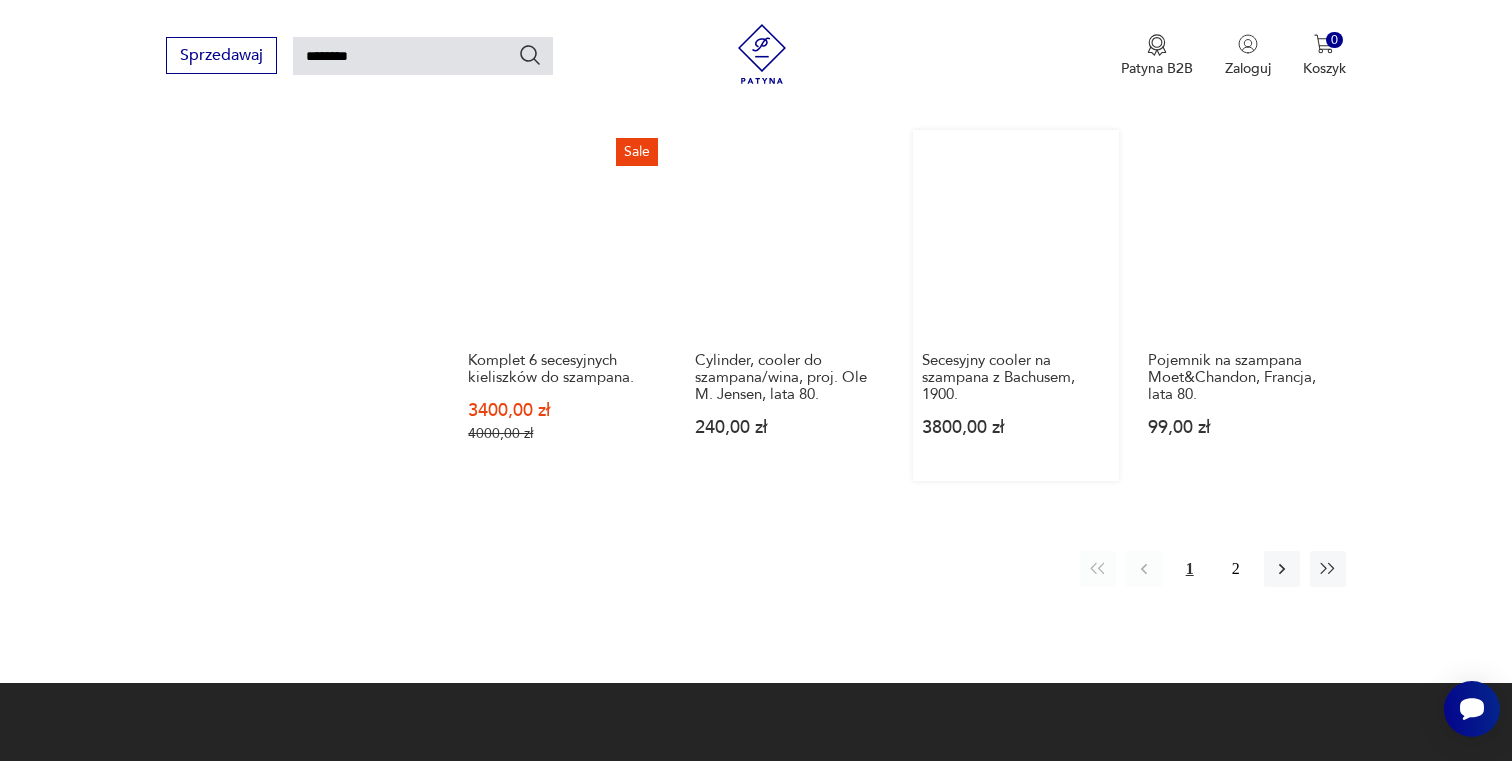 scroll, scrollTop: 1495, scrollLeft: 0, axis: vertical 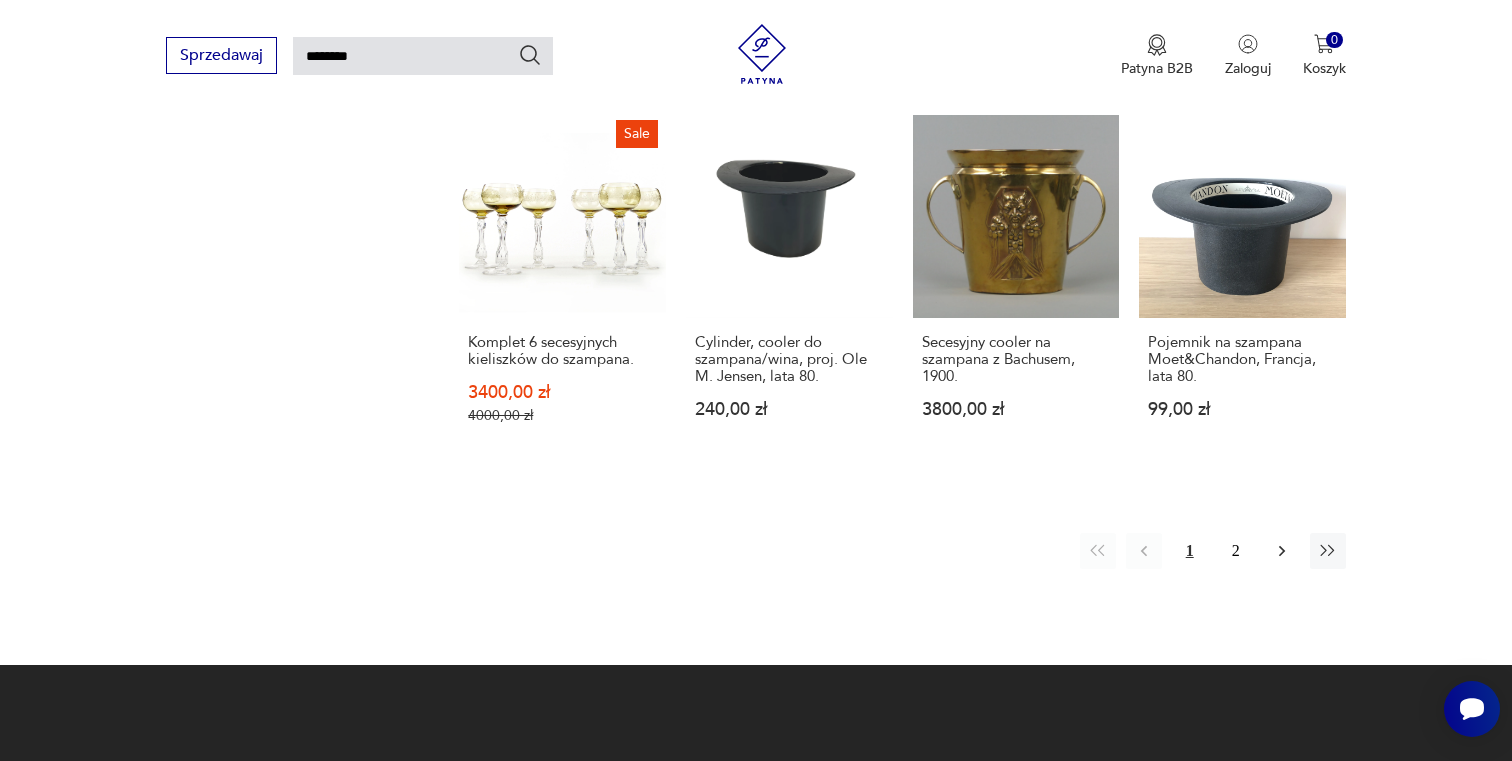 click at bounding box center (1282, 551) 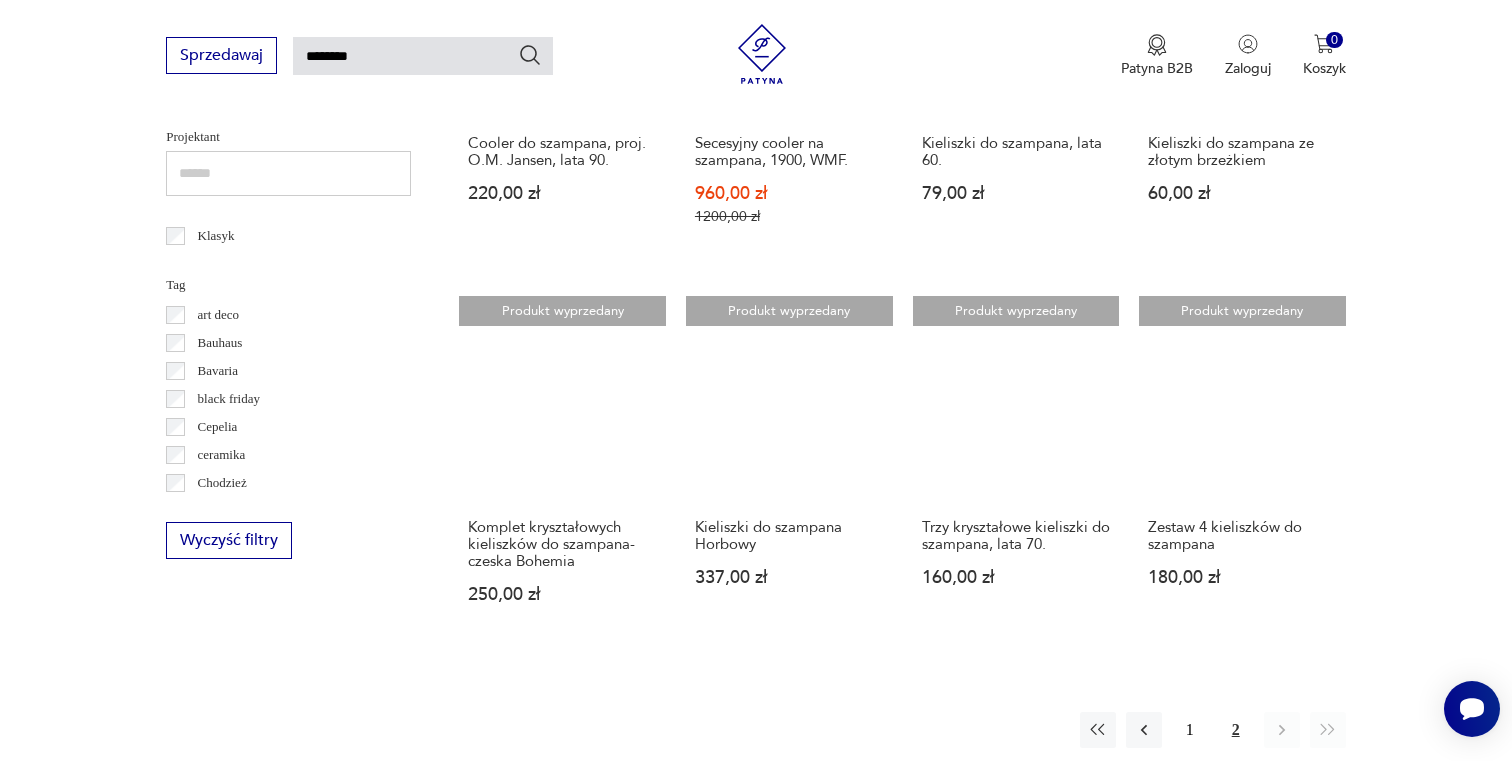 scroll, scrollTop: 1078, scrollLeft: 0, axis: vertical 